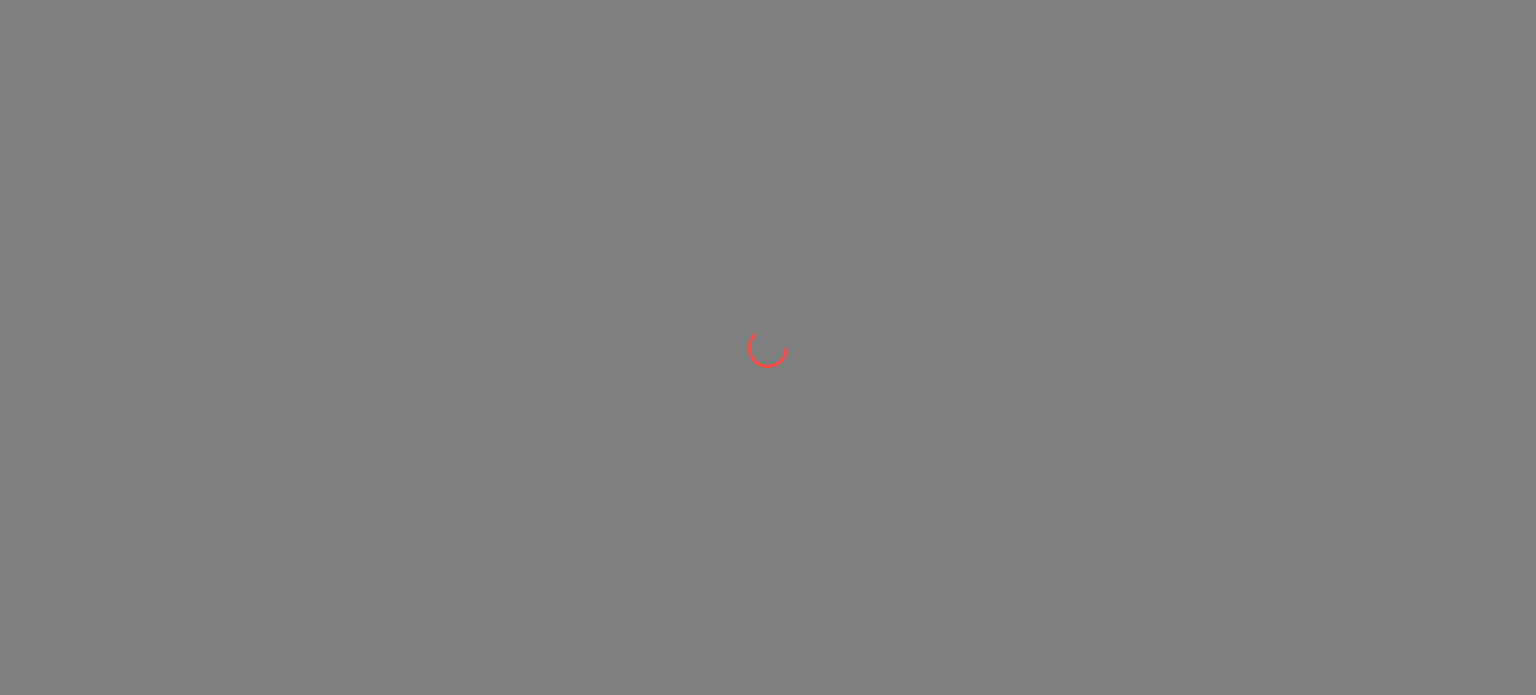 scroll, scrollTop: 0, scrollLeft: 0, axis: both 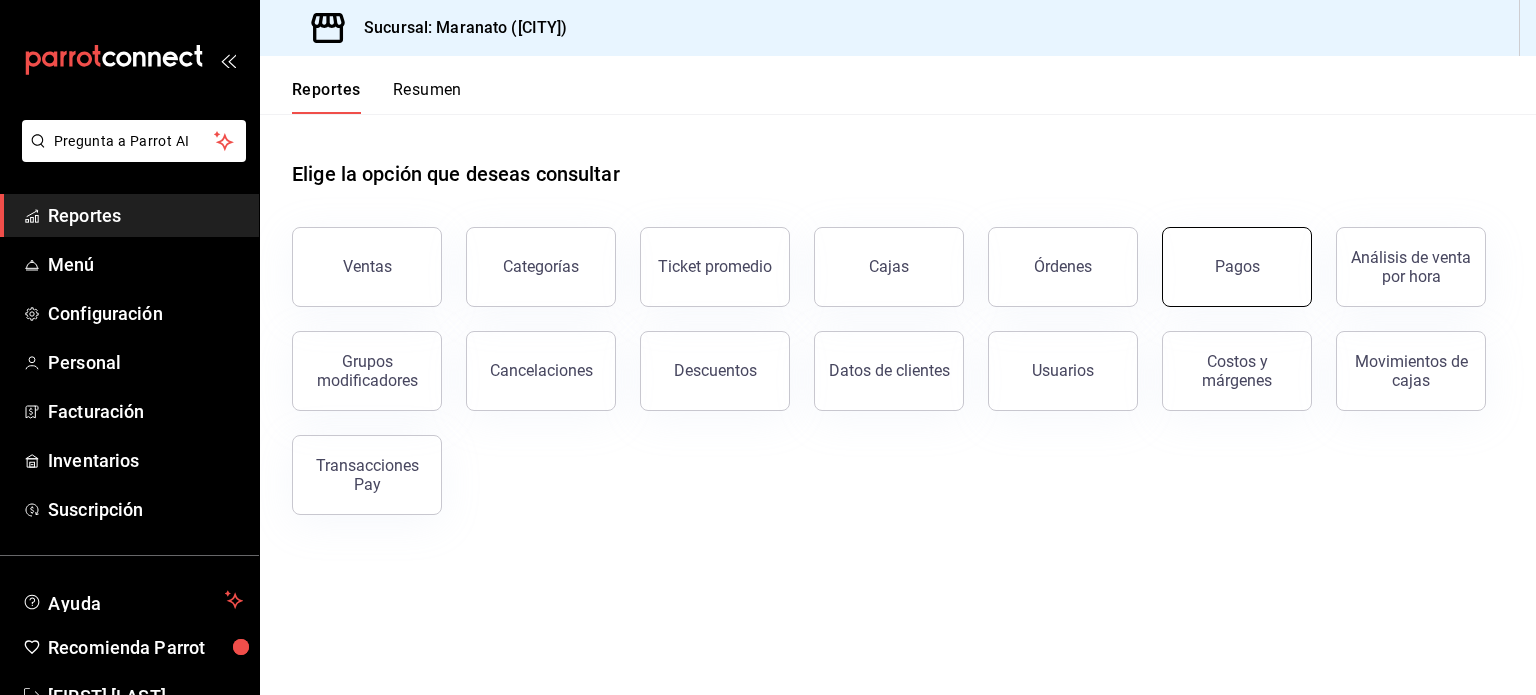 click on "Pagos" at bounding box center [1237, 267] 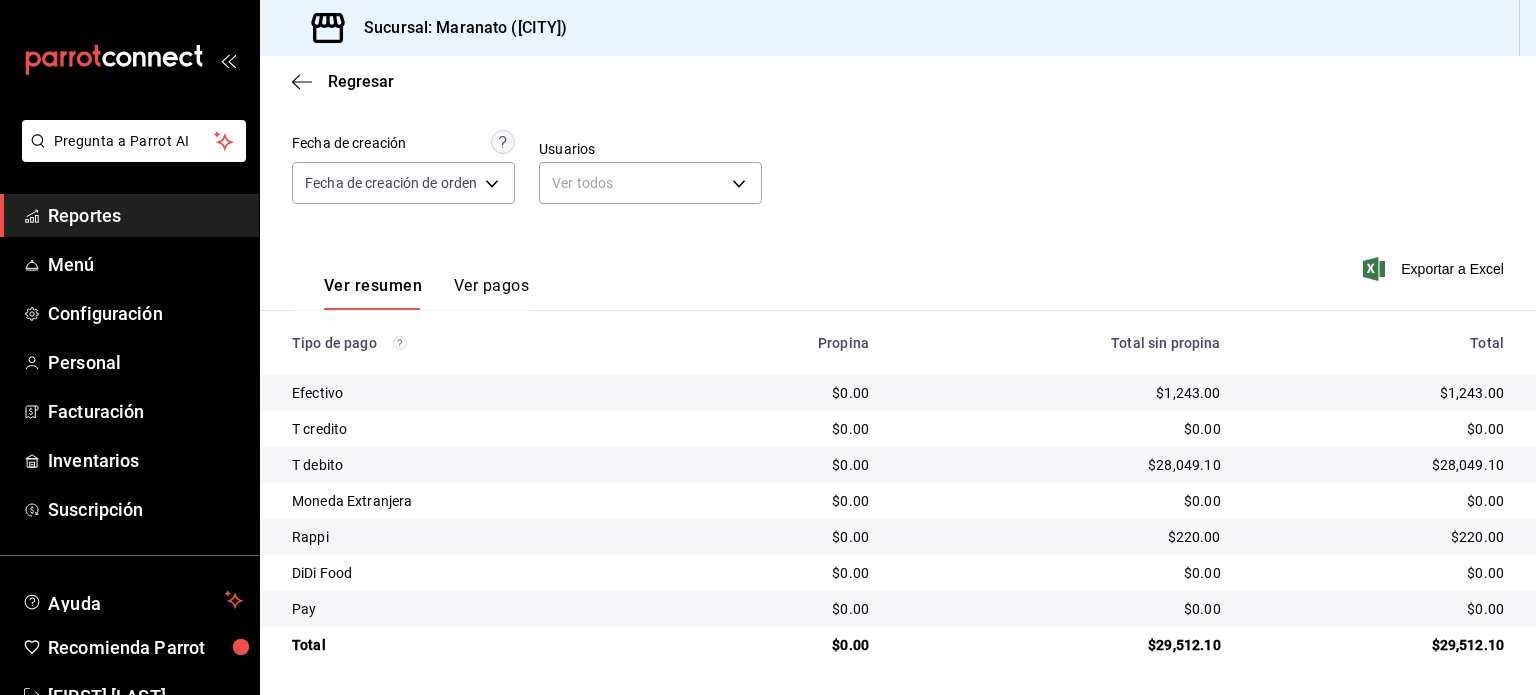 scroll, scrollTop: 0, scrollLeft: 0, axis: both 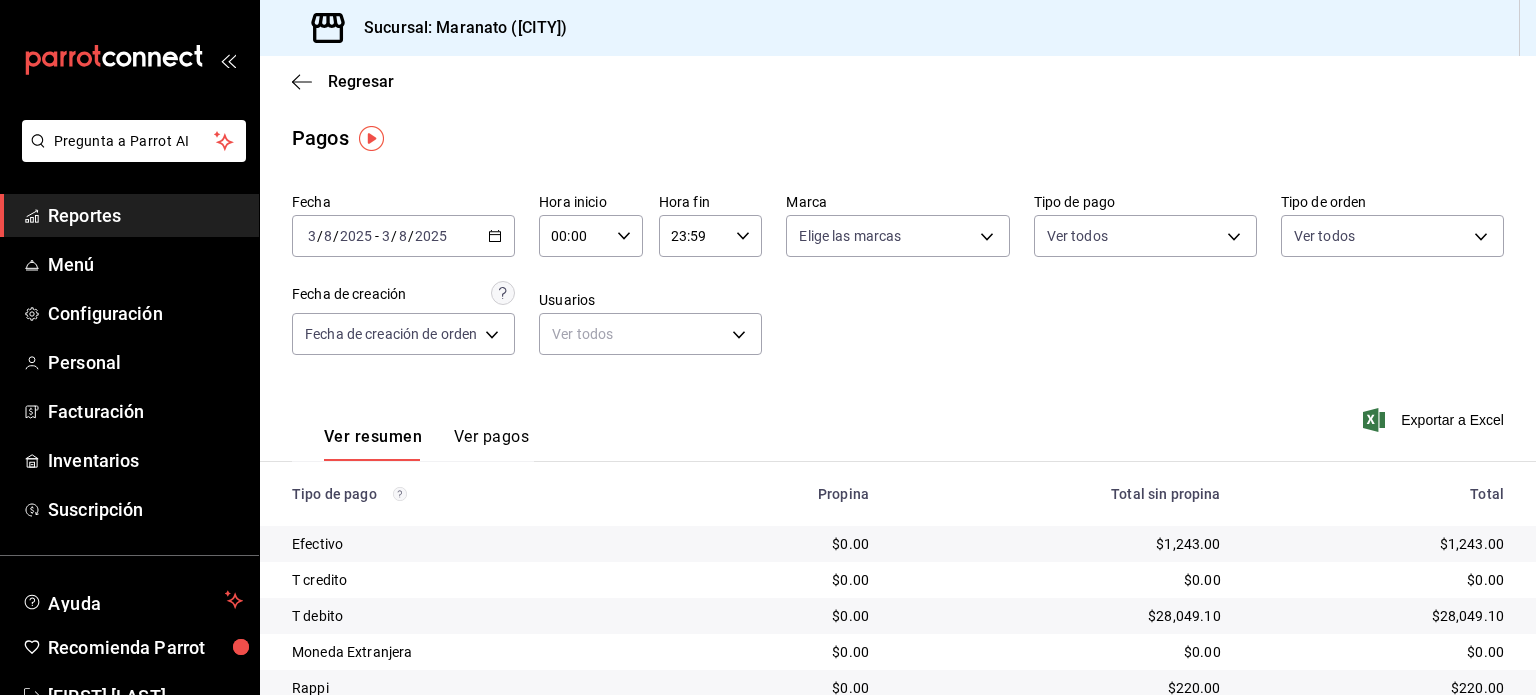 click on "Fecha [DATE] [DATE] - [DATE] [DATE] Hora inicio 00:00 Hora inicio Hora fin 23:59 Hora fin Marca Elige las marcas Tipo de pago Ver todos Tipo de orden Ver todos Fecha de creación   Fecha de creación de orden ORDER Usuarios Ver todos null" at bounding box center [898, 282] 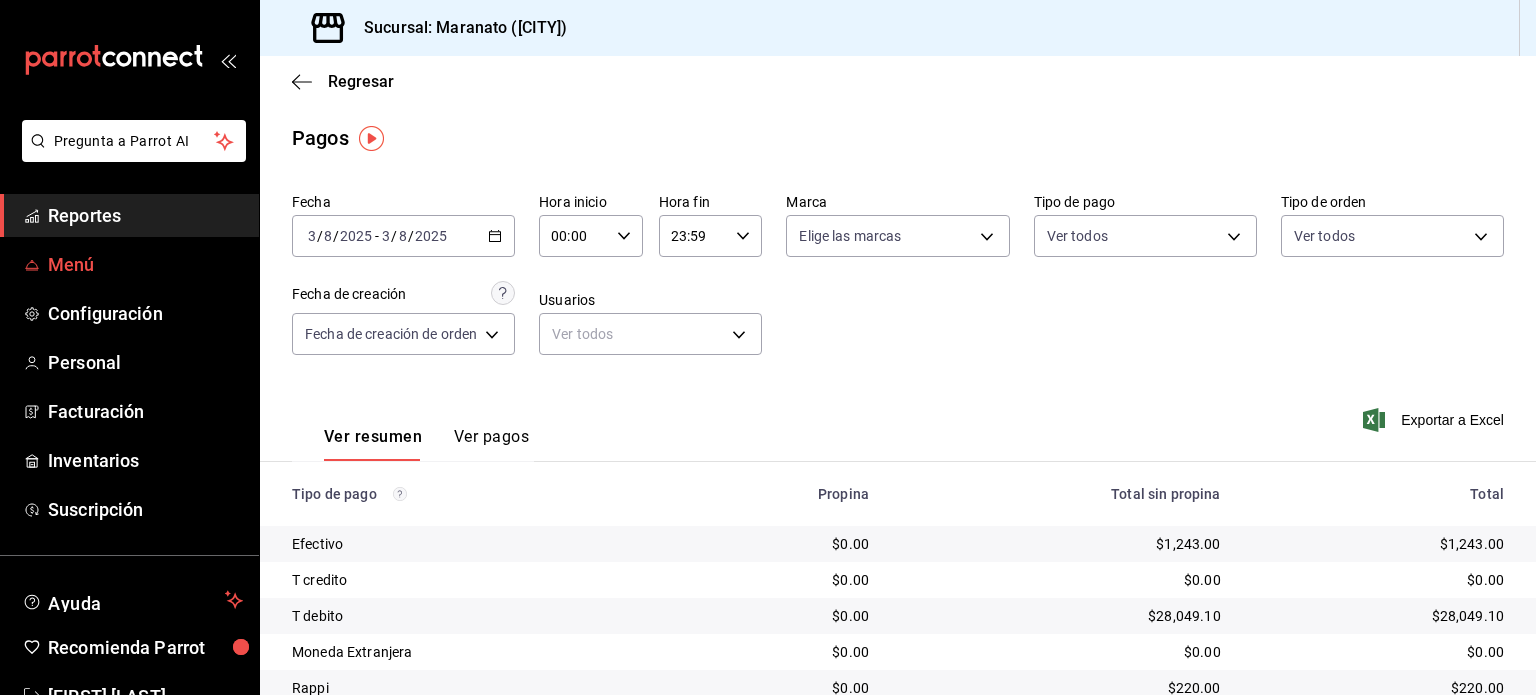click on "Menú" at bounding box center (145, 264) 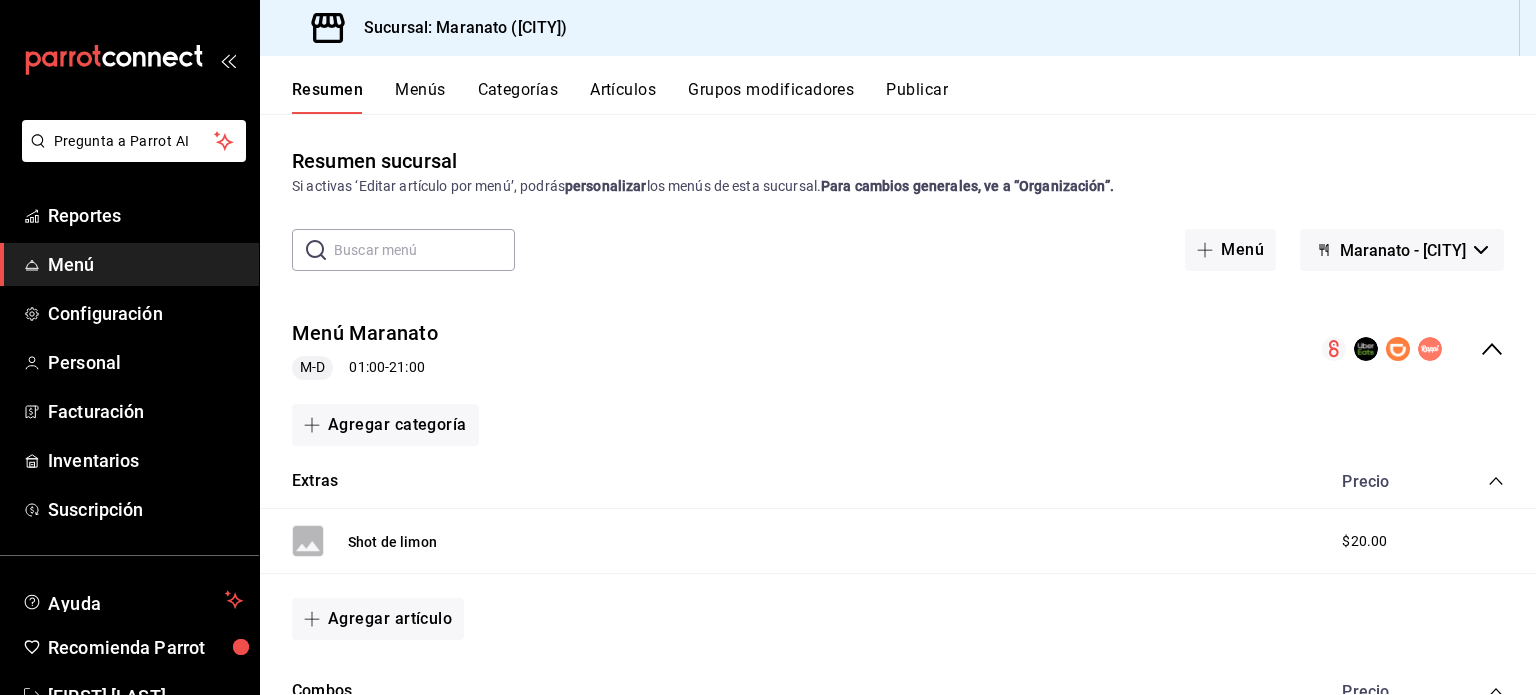 click on "Artículos" at bounding box center [623, 97] 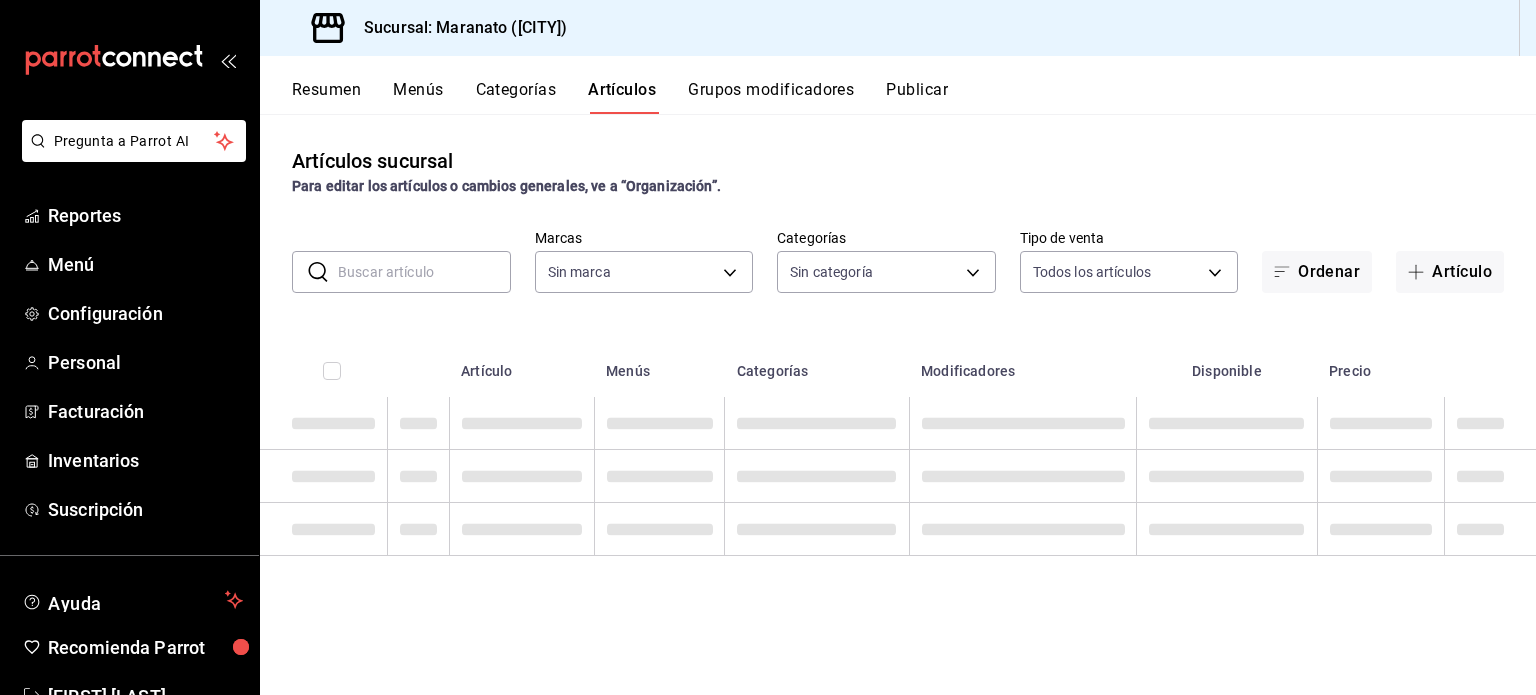 type on "[UUID]" 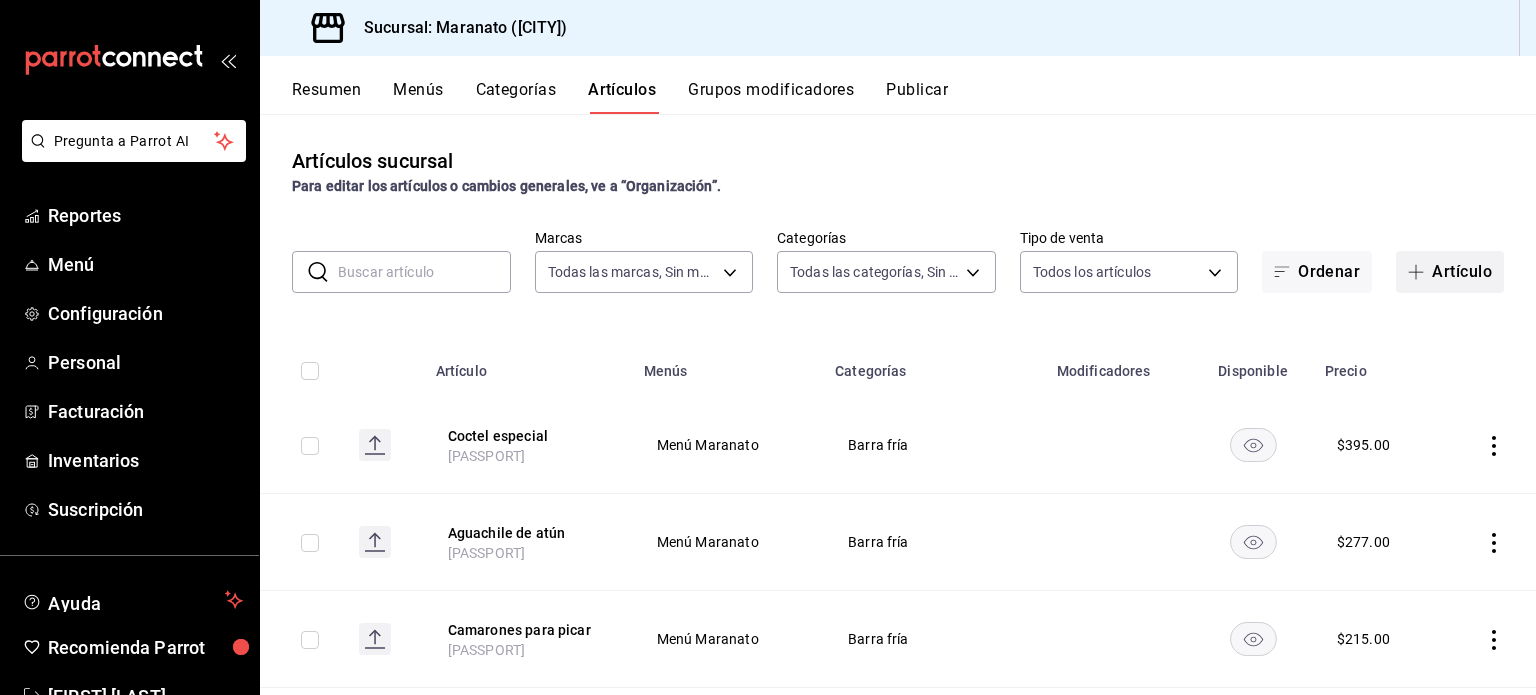 type on "[UUID],[UUID],[UUID],[UUID],[UUID],[UUID],[UUID],[UUID]" 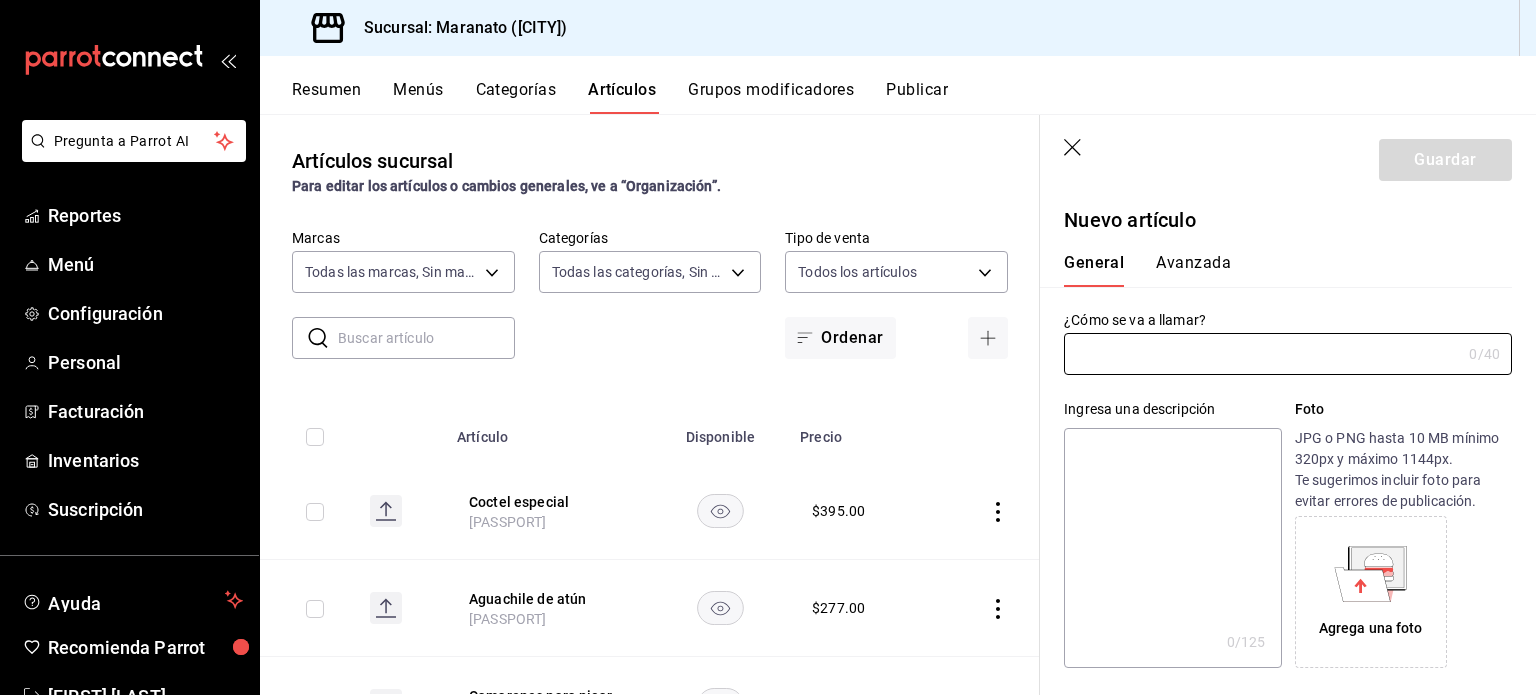 type on "[PASSPORT]" 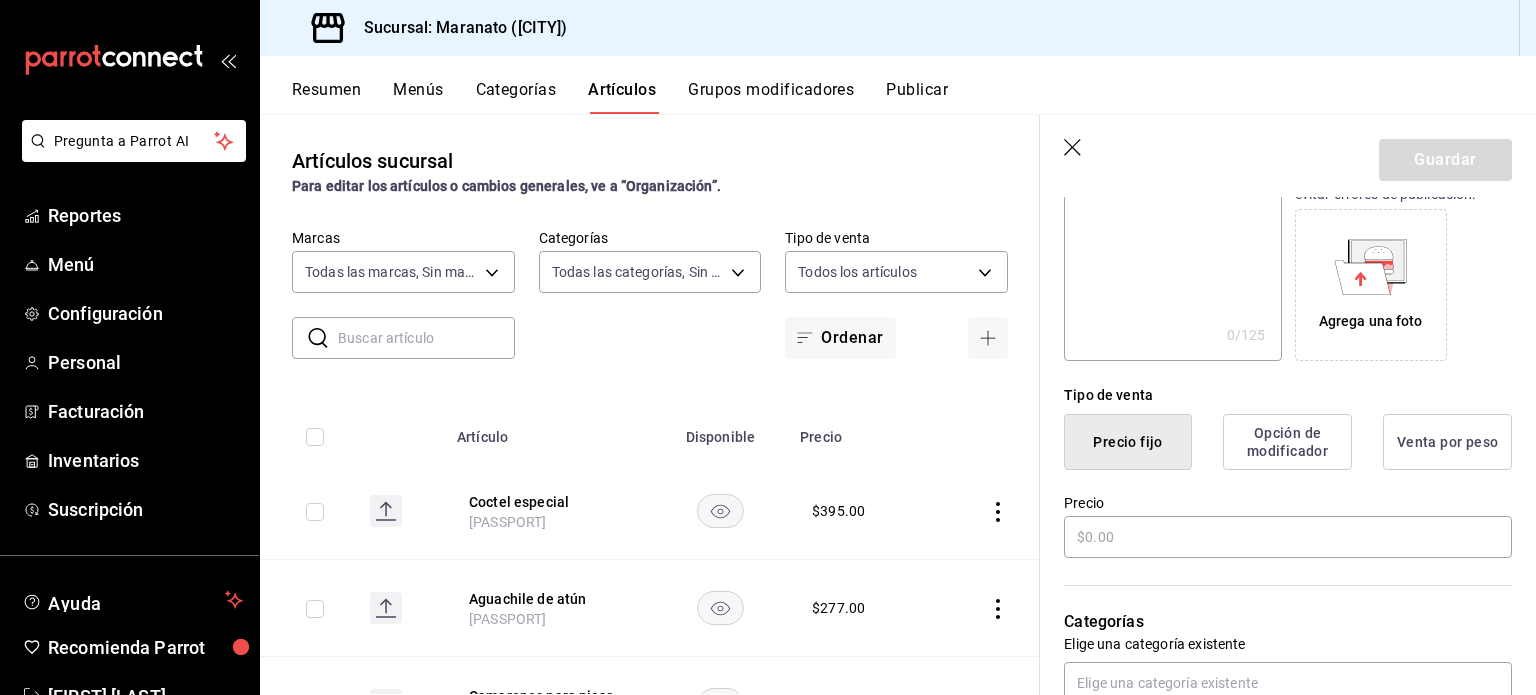 scroll, scrollTop: 308, scrollLeft: 0, axis: vertical 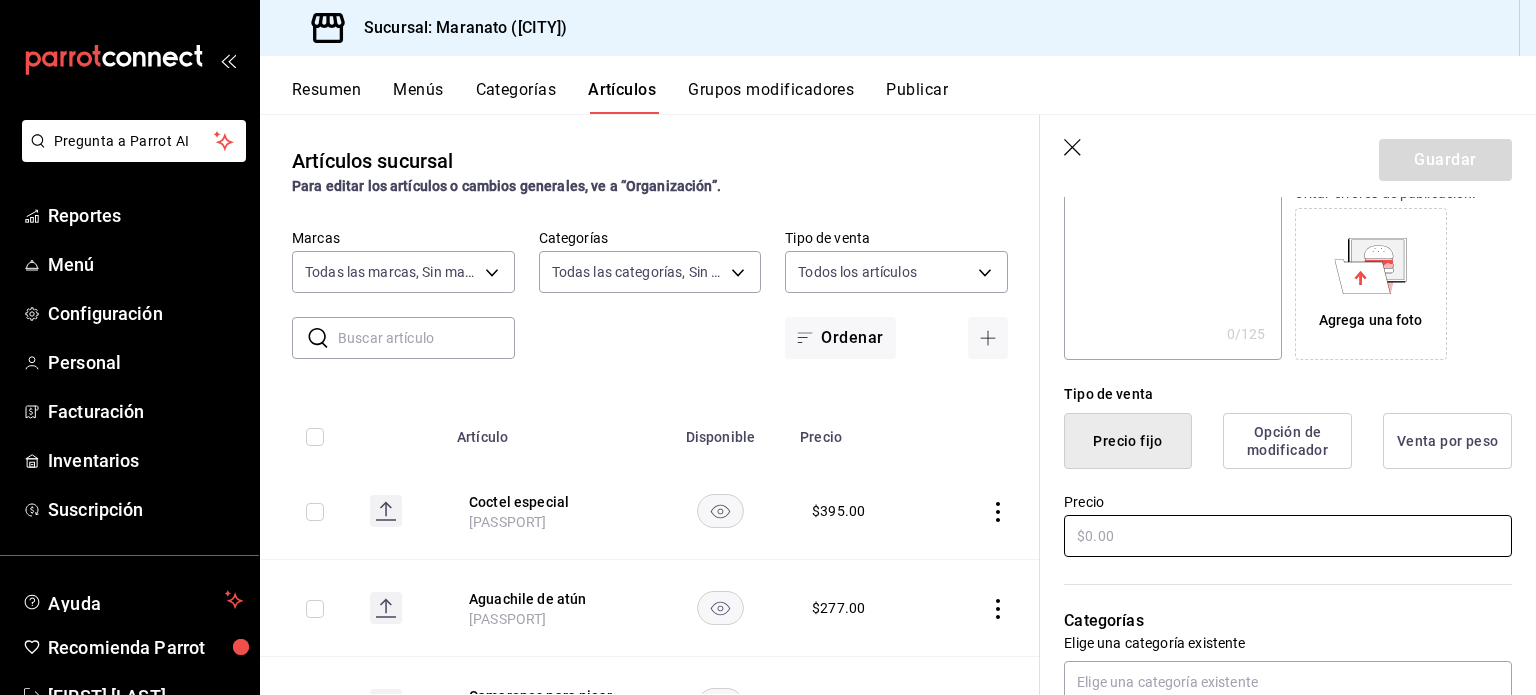 type on "1 oz de [PRODUCT]" 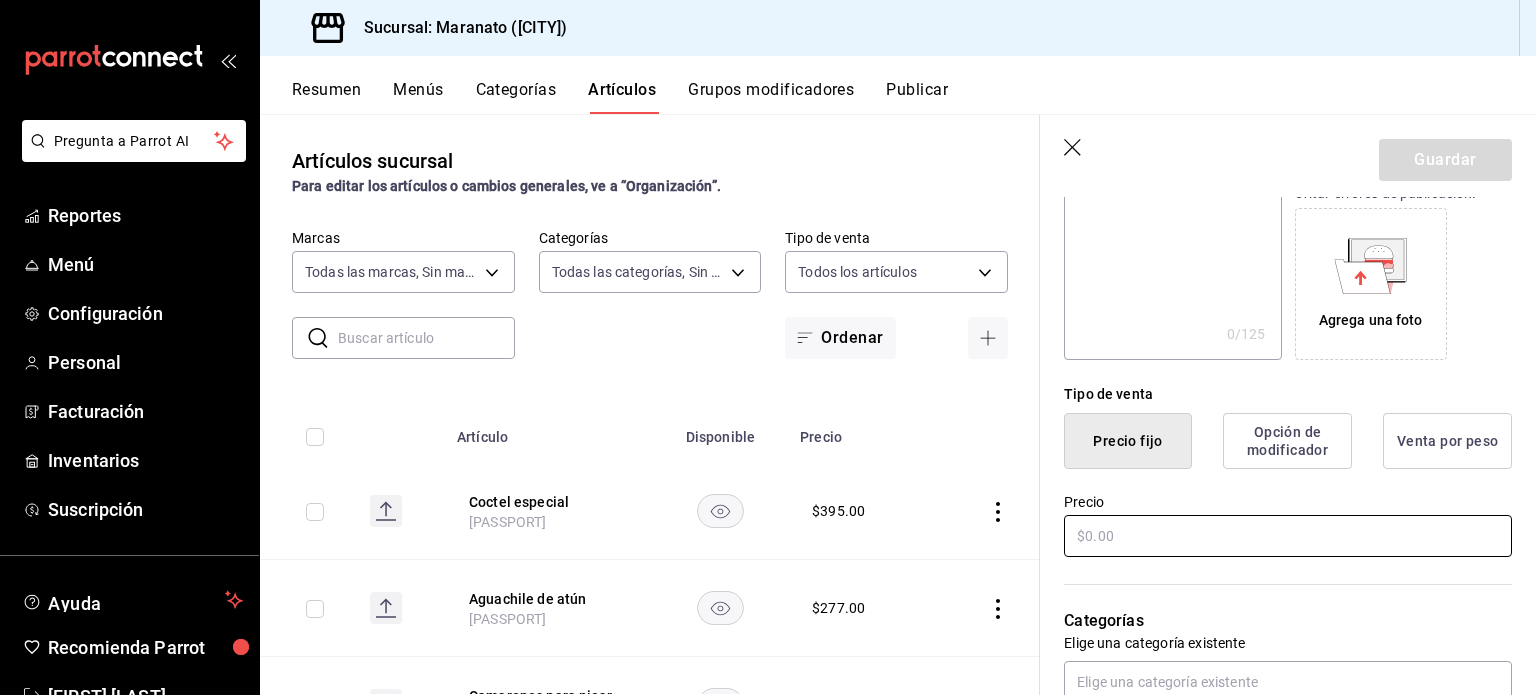 click at bounding box center [1288, 536] 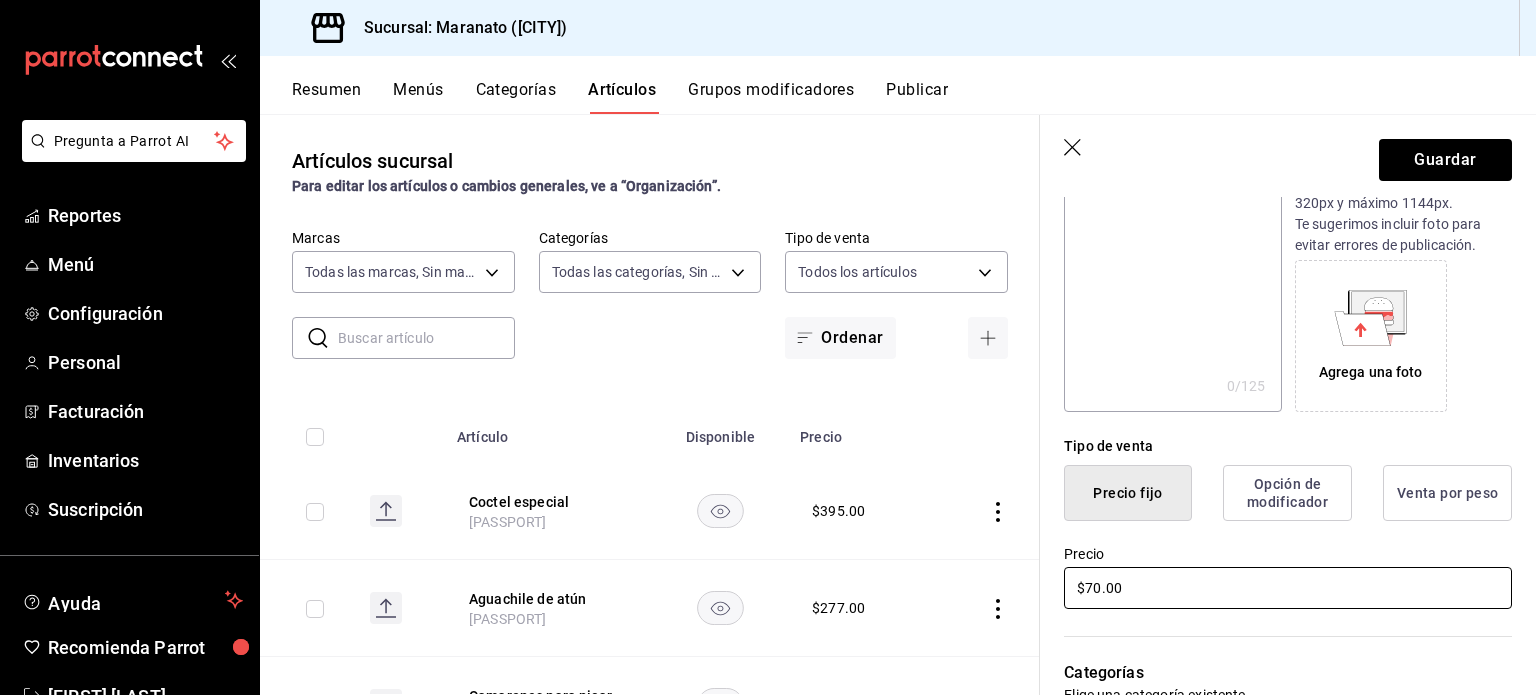 scroll, scrollTop: 256, scrollLeft: 0, axis: vertical 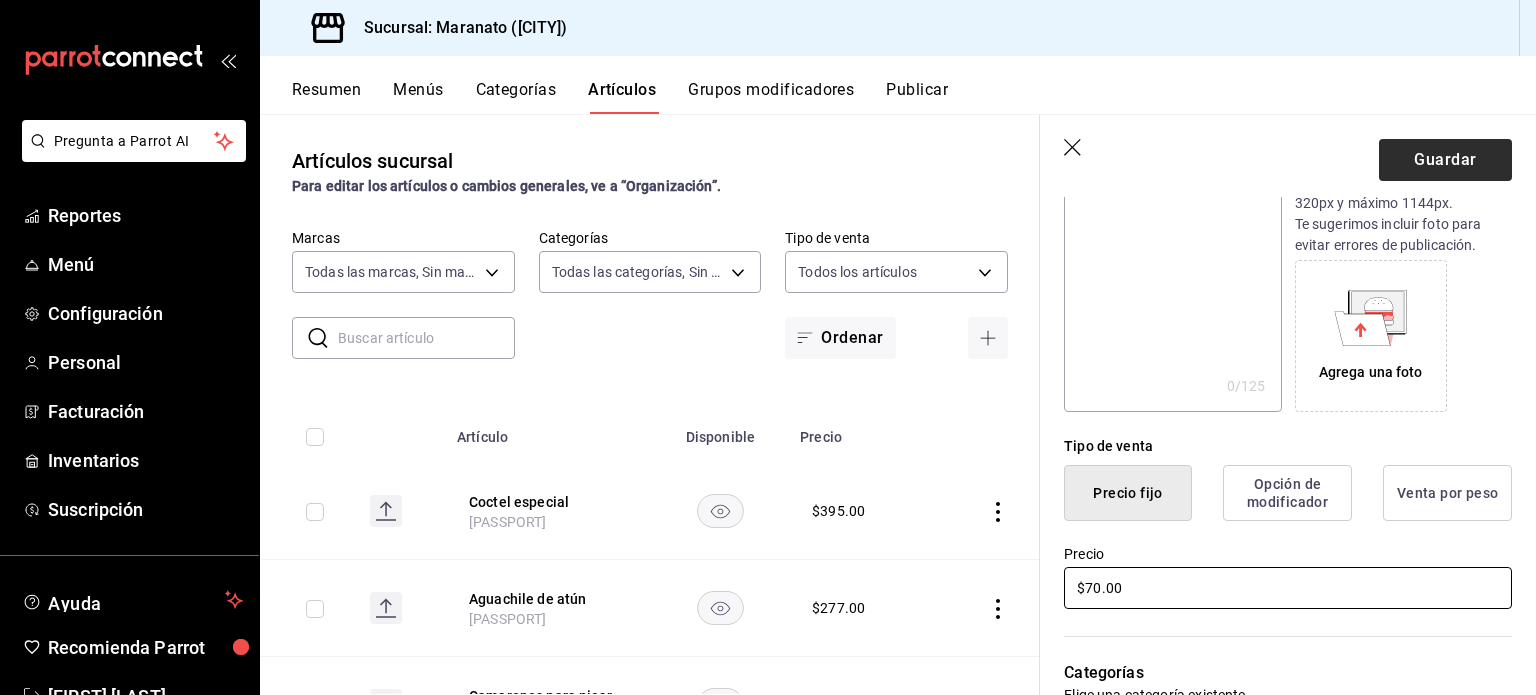 type on "$70.00" 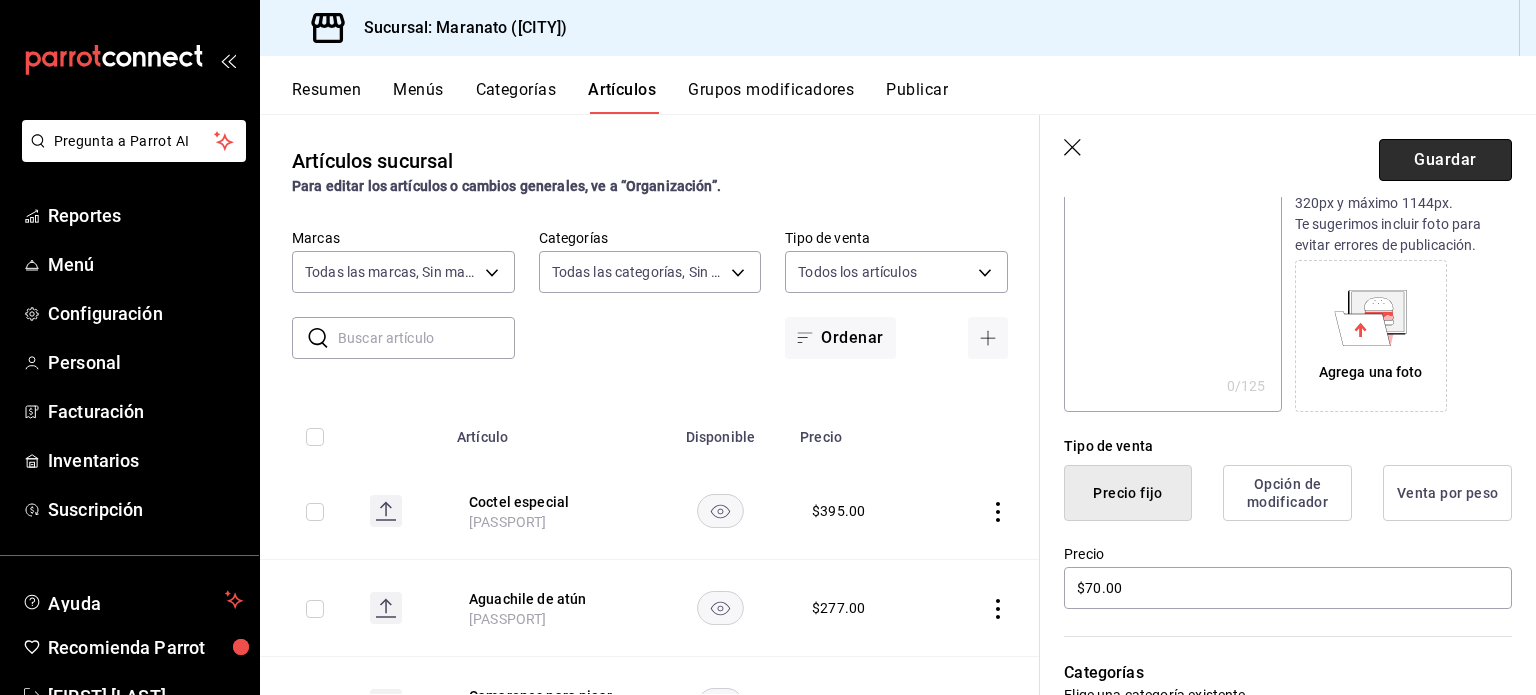 click on "Guardar" at bounding box center [1445, 160] 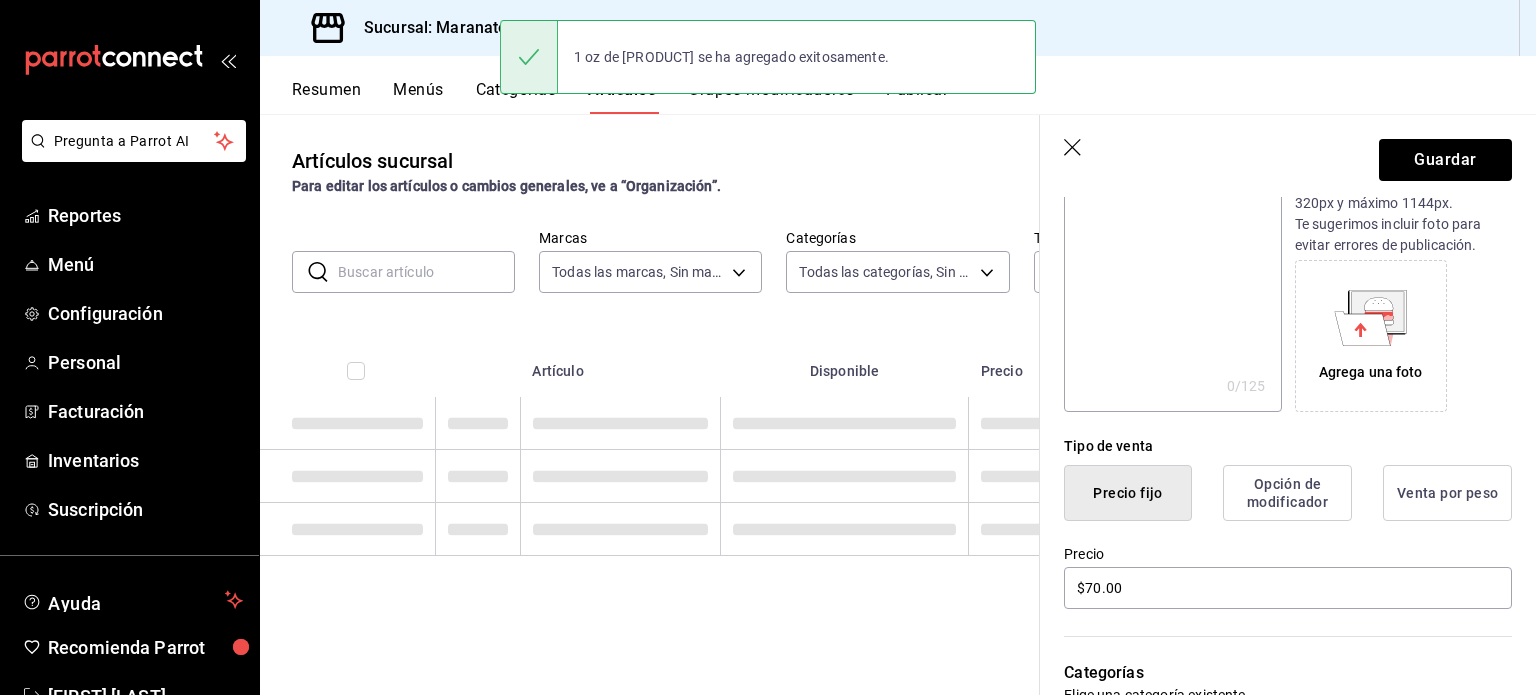 scroll, scrollTop: 0, scrollLeft: 0, axis: both 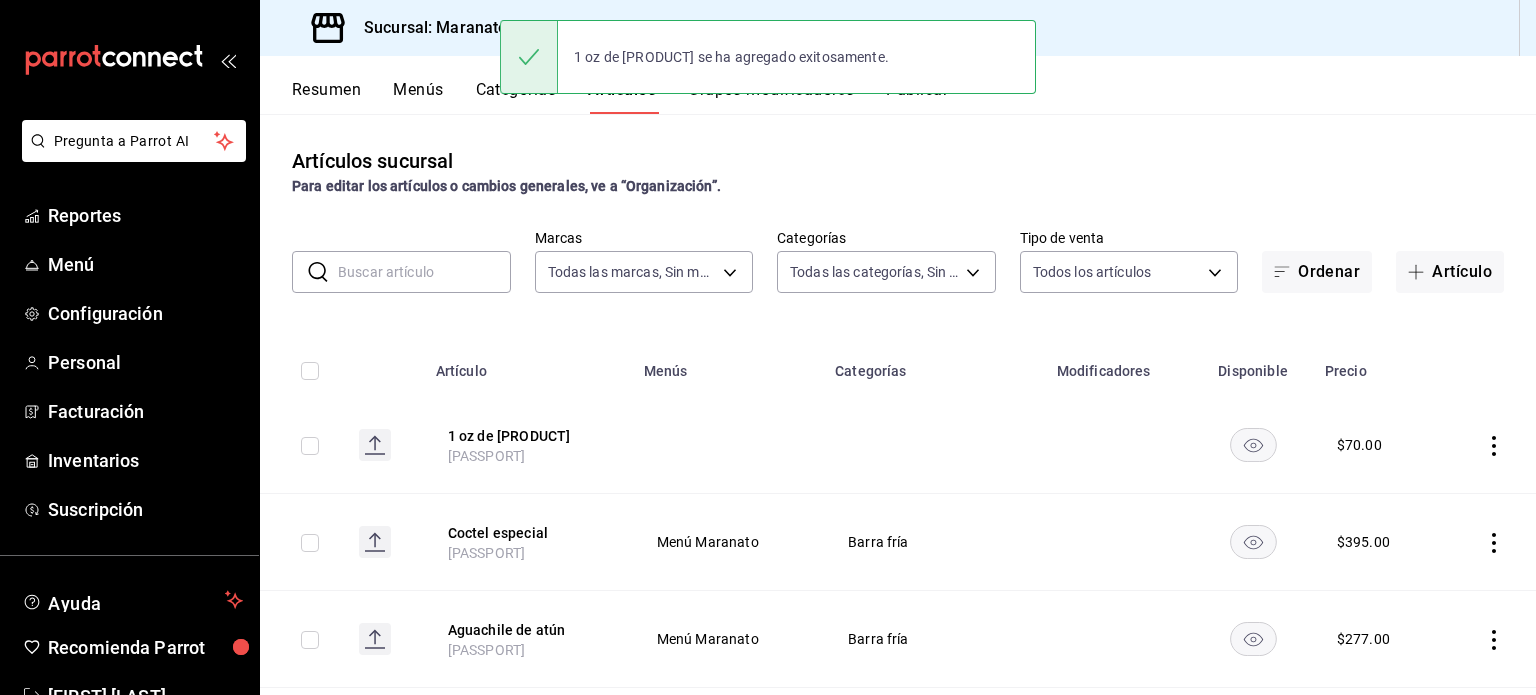 click on "[PASSPORT]" at bounding box center [487, 456] 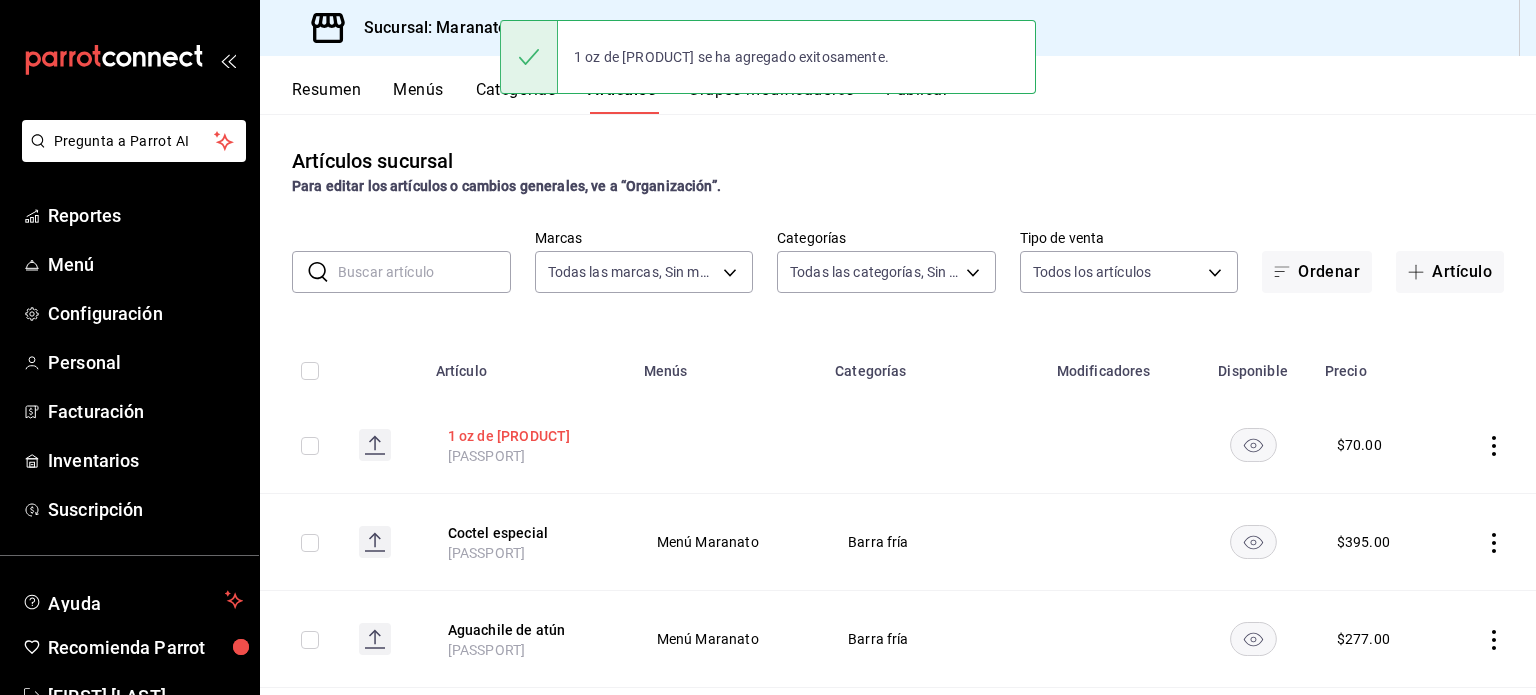click on "1 oz de [PRODUCT]" at bounding box center (528, 436) 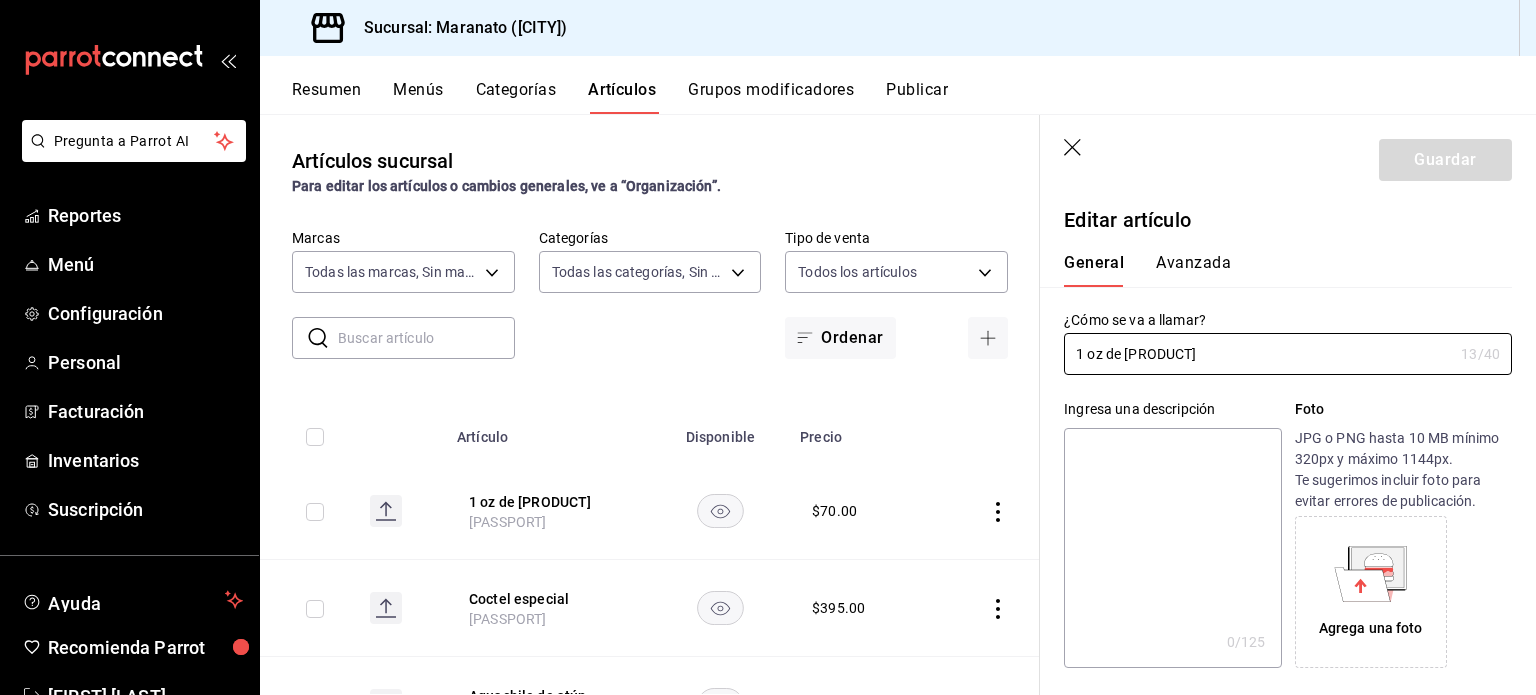 type on "$70.00" 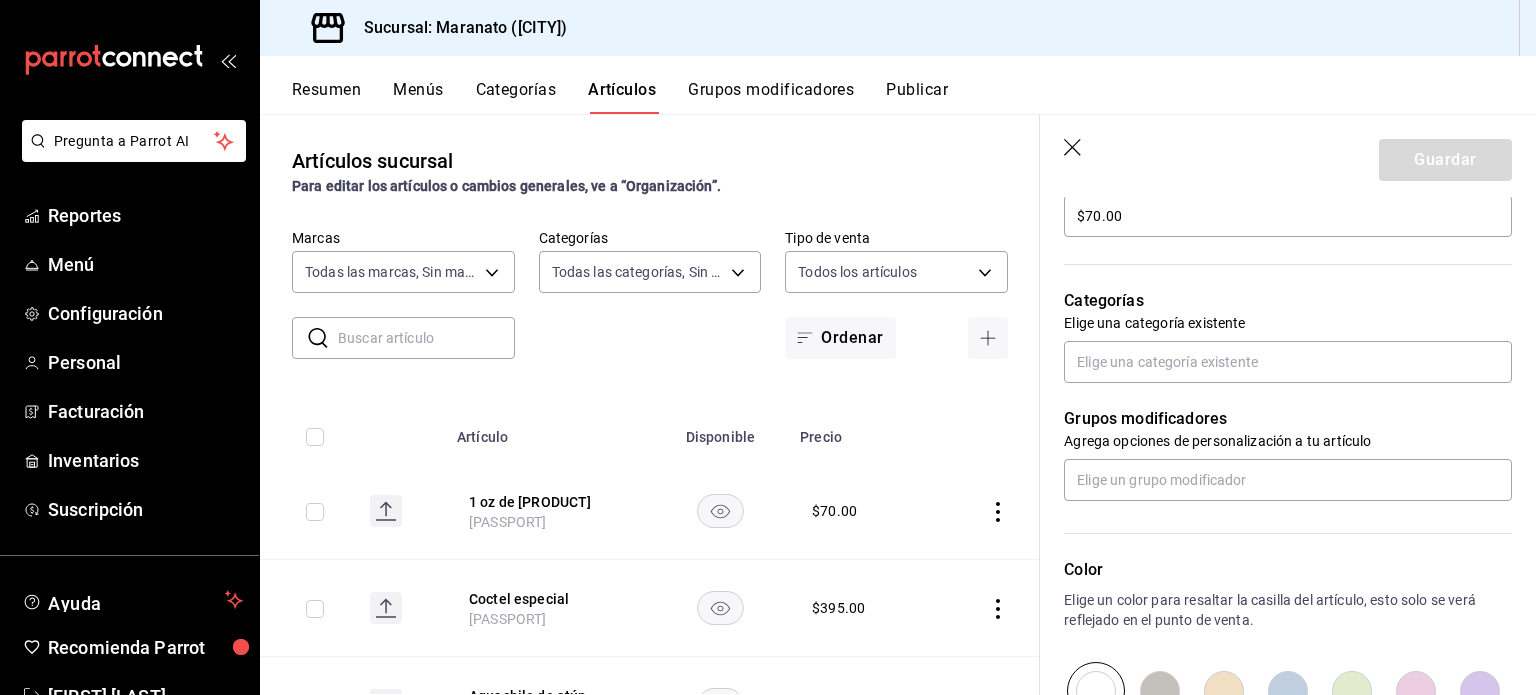 scroll, scrollTop: 631, scrollLeft: 0, axis: vertical 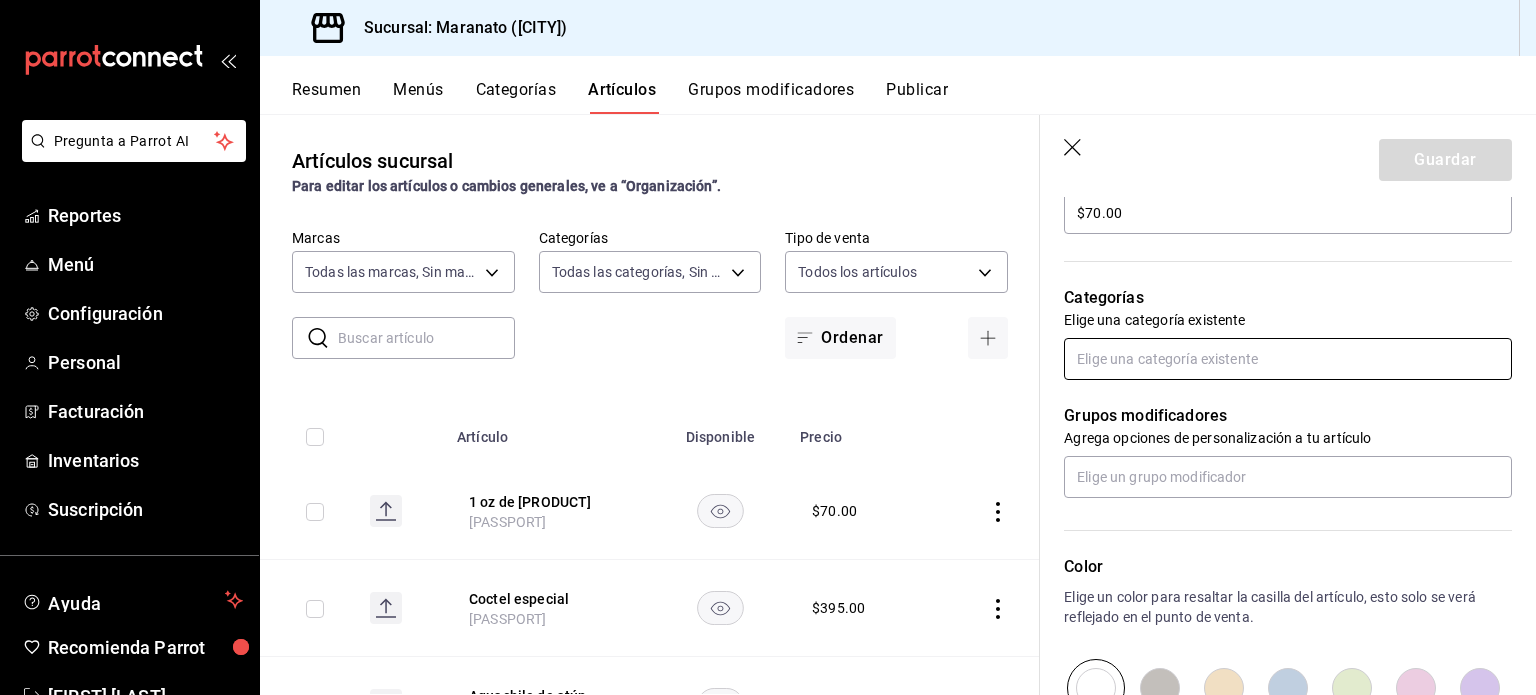 click at bounding box center (1288, 359) 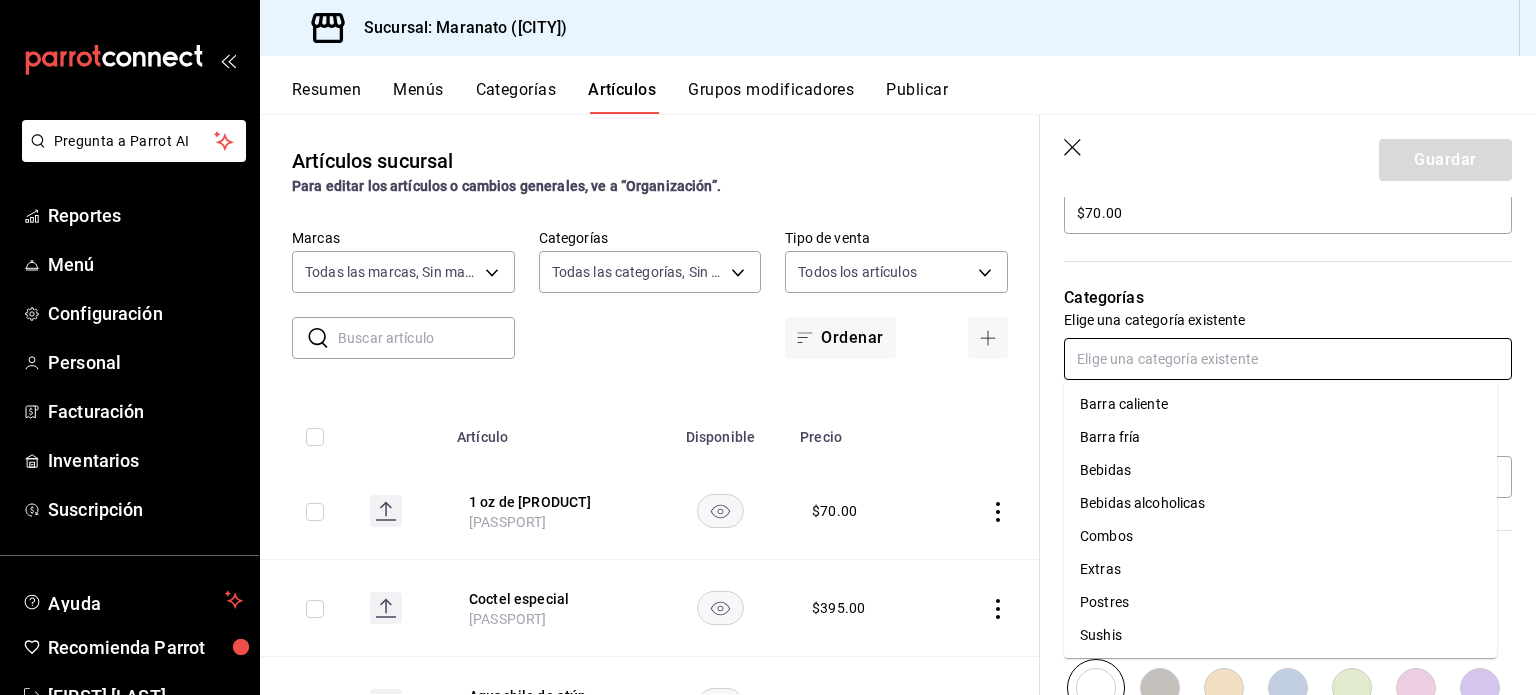 click on "Bebidas alcoholicas" at bounding box center [1280, 503] 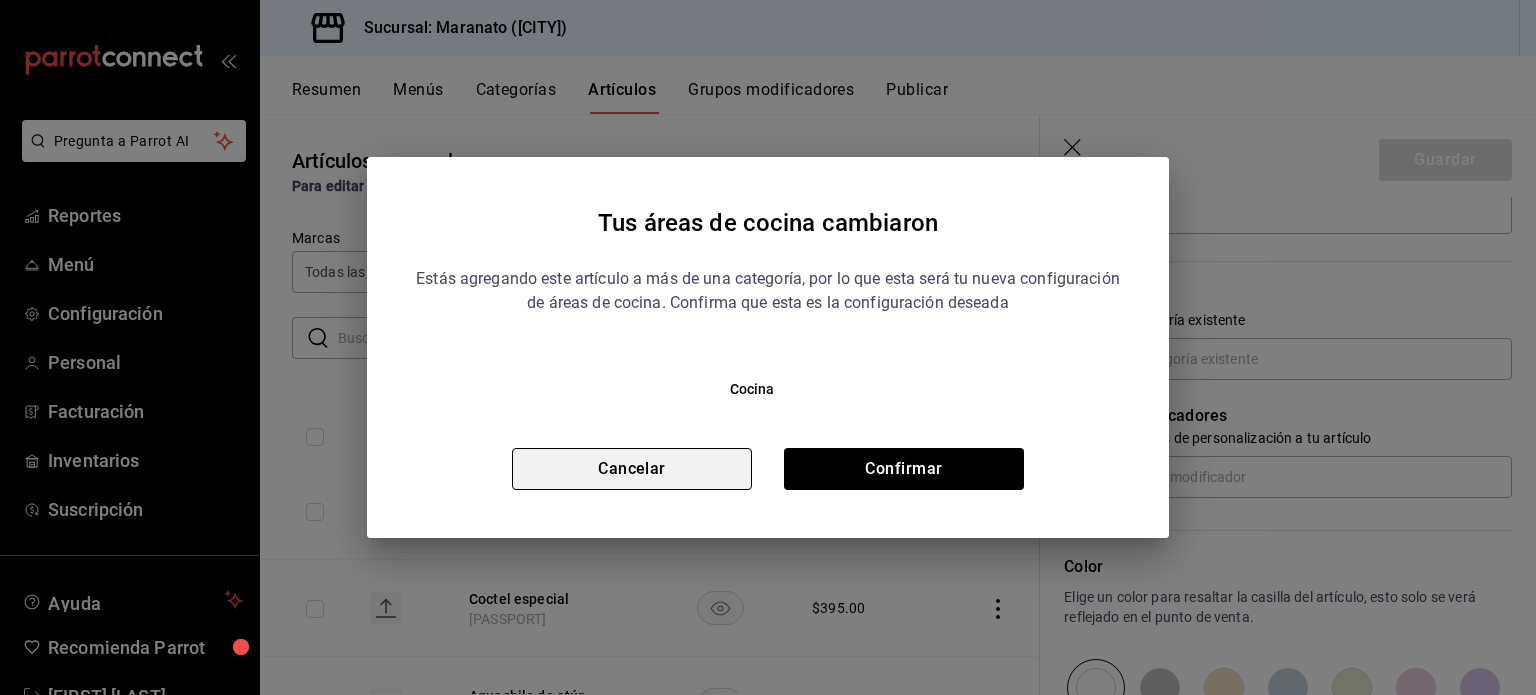 click on "Cancelar" at bounding box center (632, 469) 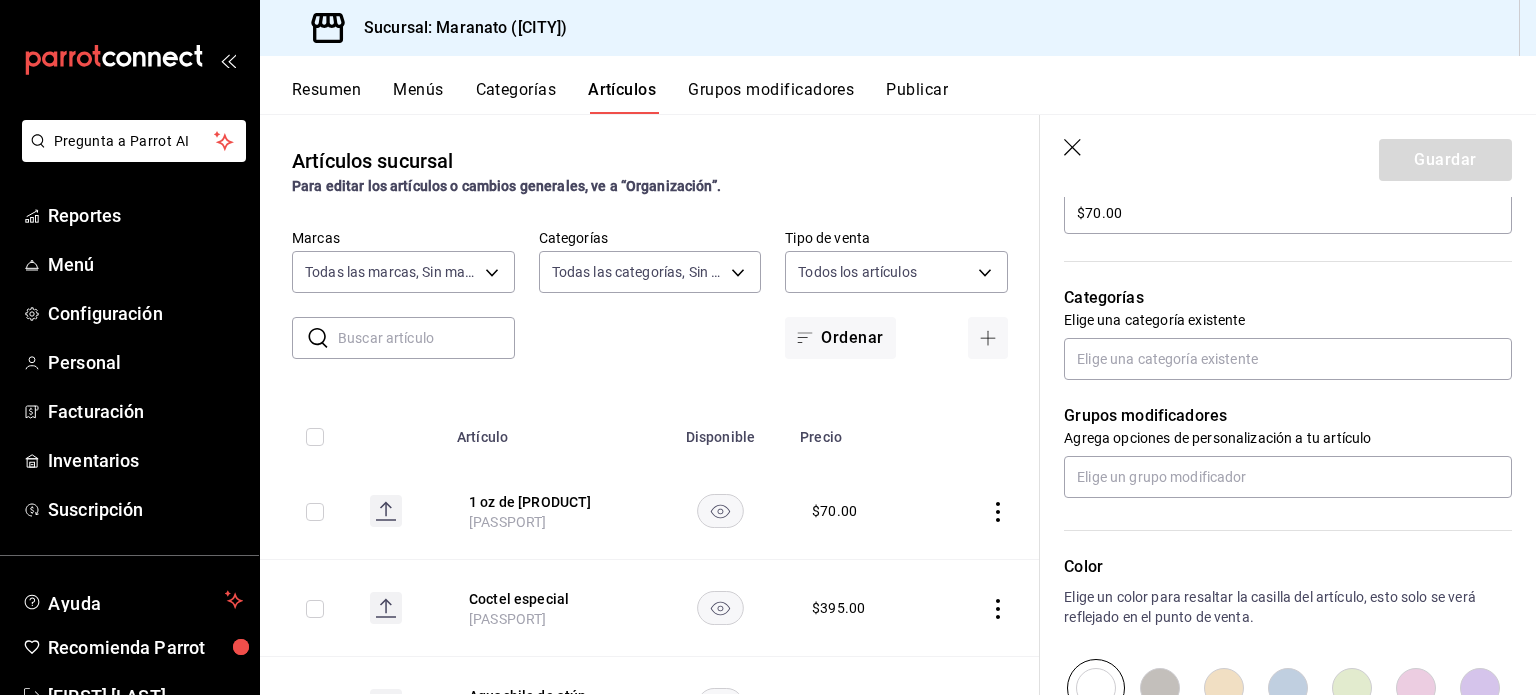 click on "Agrega opciones de personalización a tu artículo" at bounding box center (1288, 438) 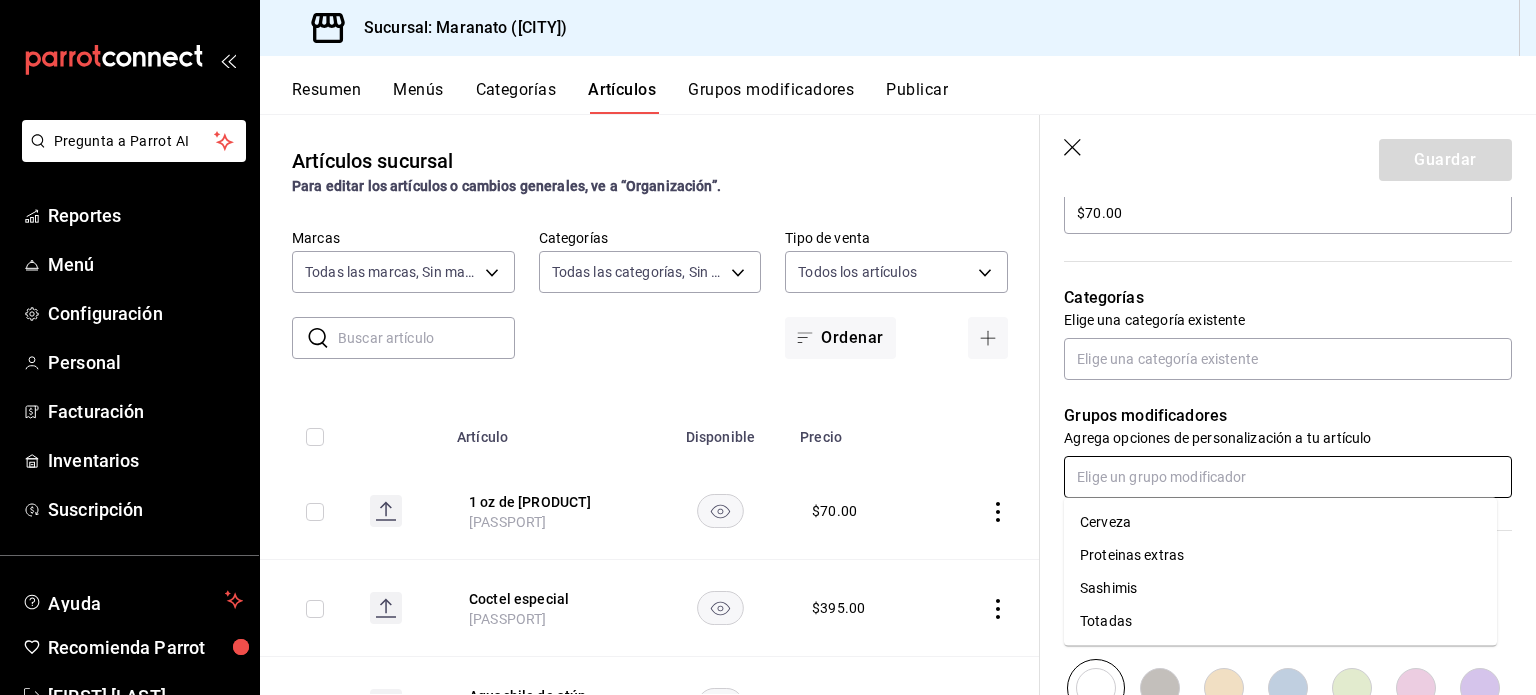 click at bounding box center (1288, 477) 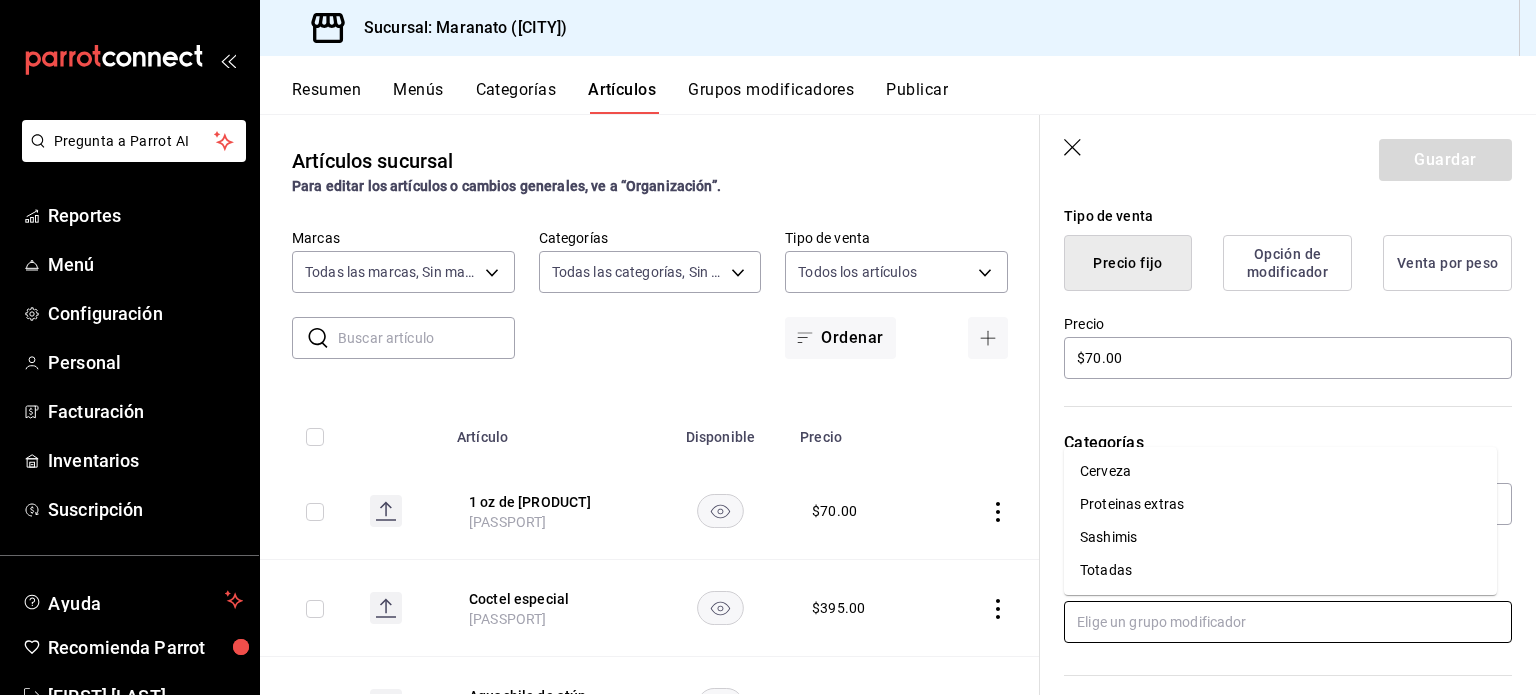 scroll, scrollTop: 483, scrollLeft: 0, axis: vertical 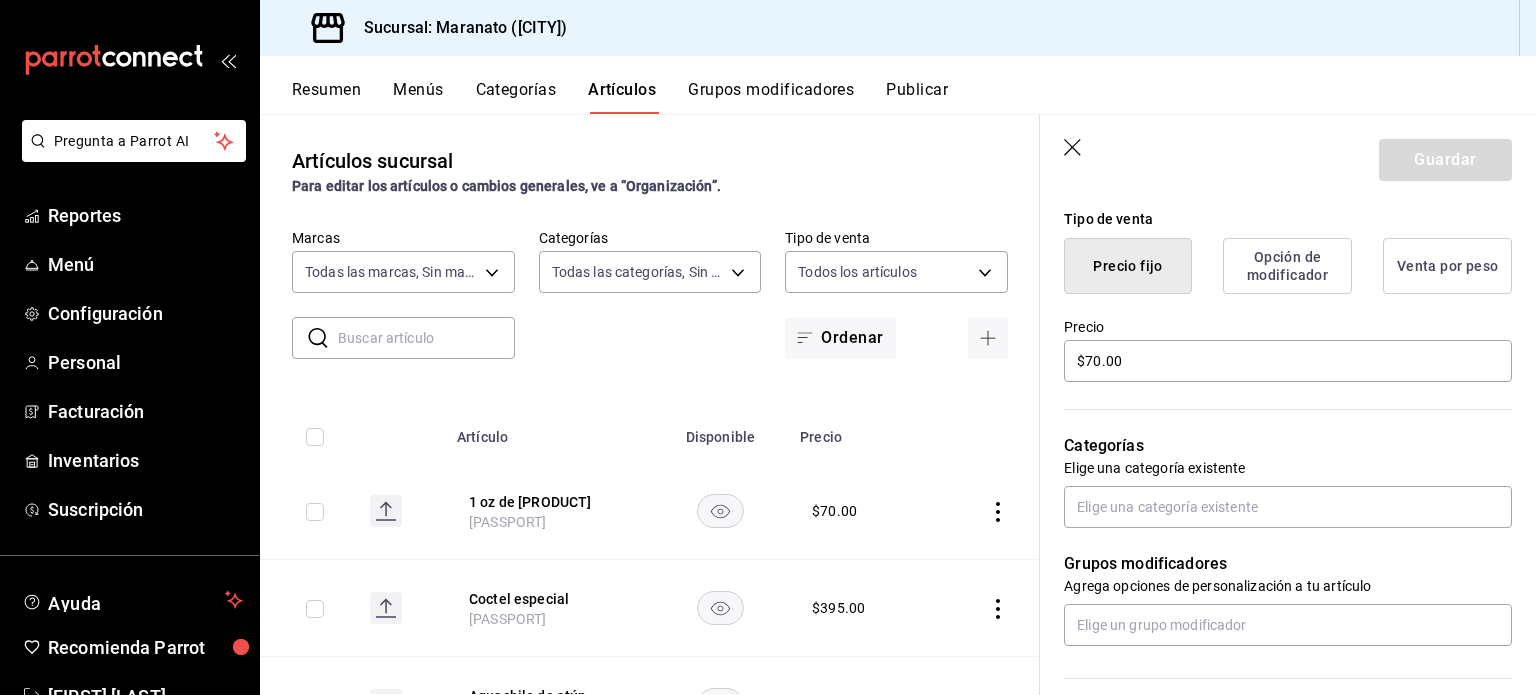click on "Categorías Elige una categoría existente" at bounding box center [1276, 456] 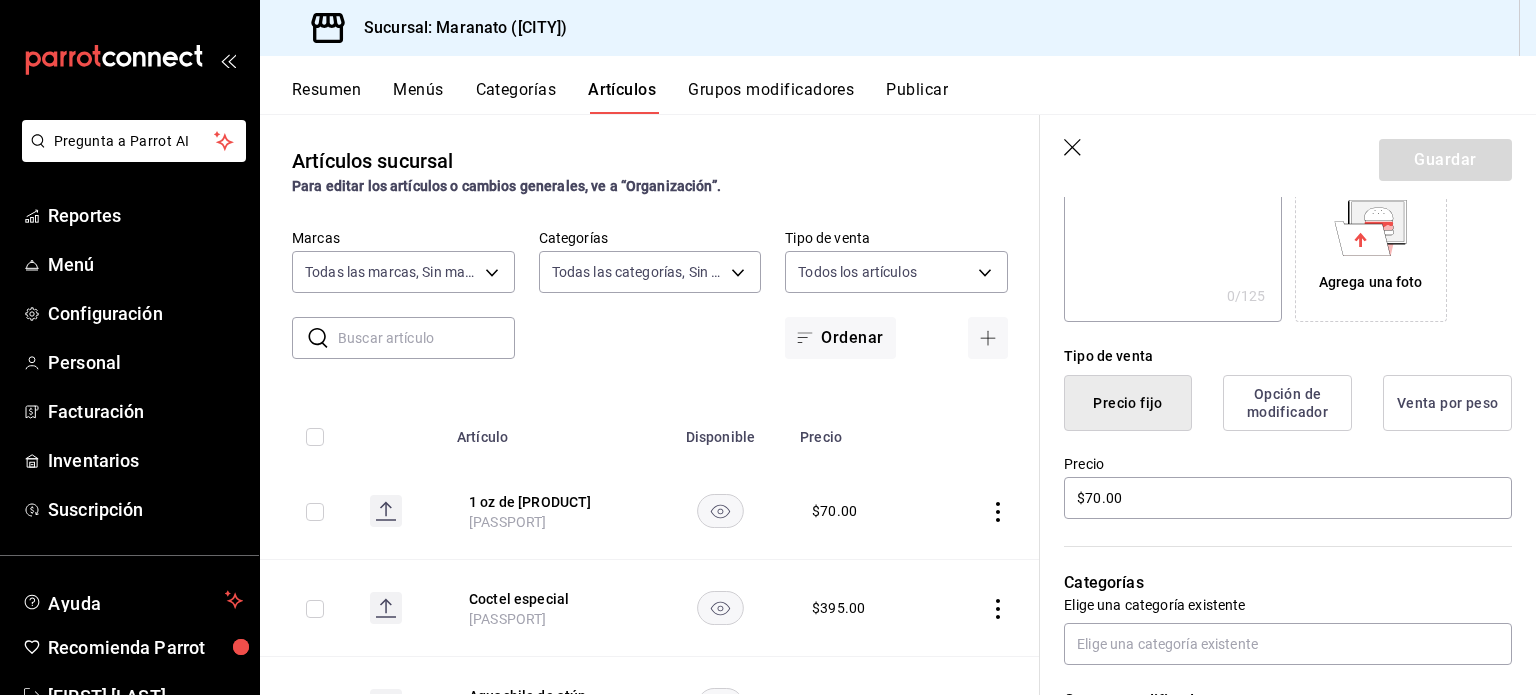 scroll, scrollTop: 0, scrollLeft: 0, axis: both 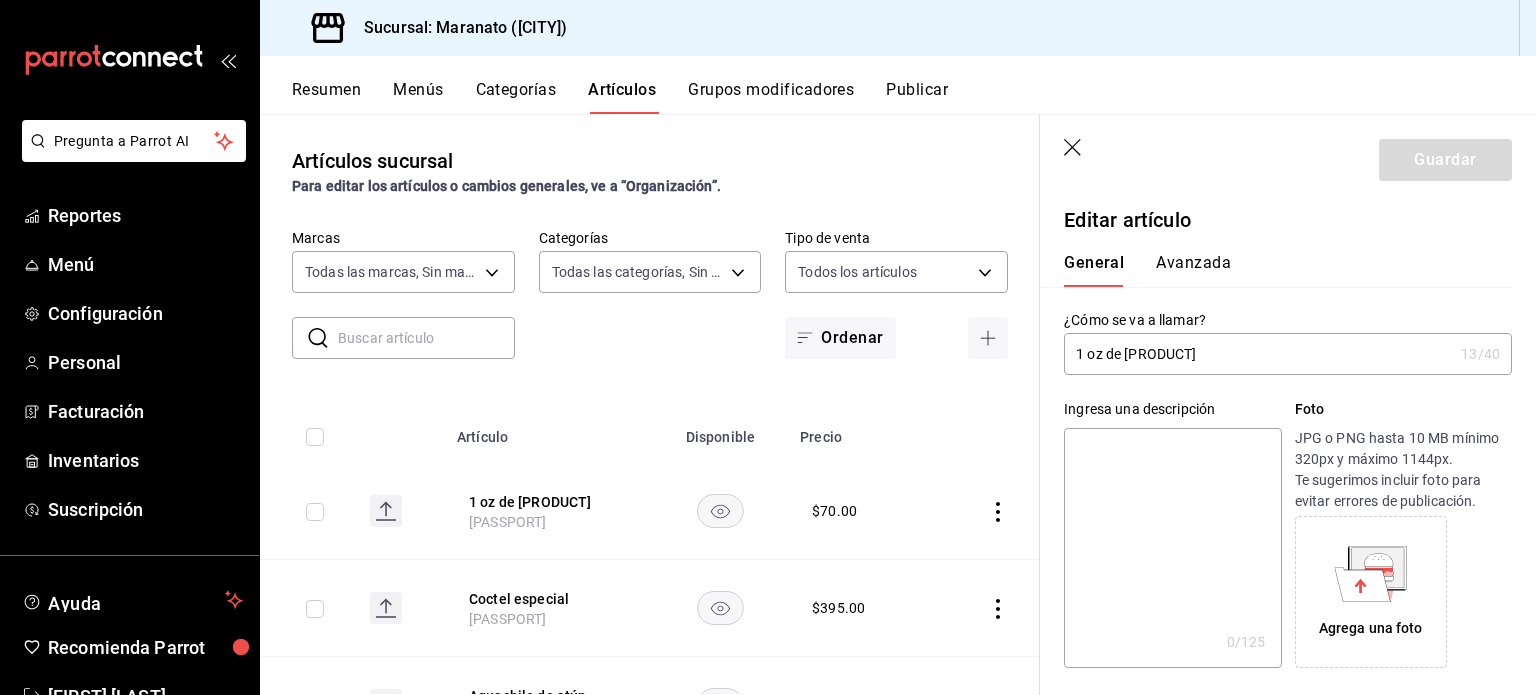 click on "Guardar" at bounding box center [1288, 156] 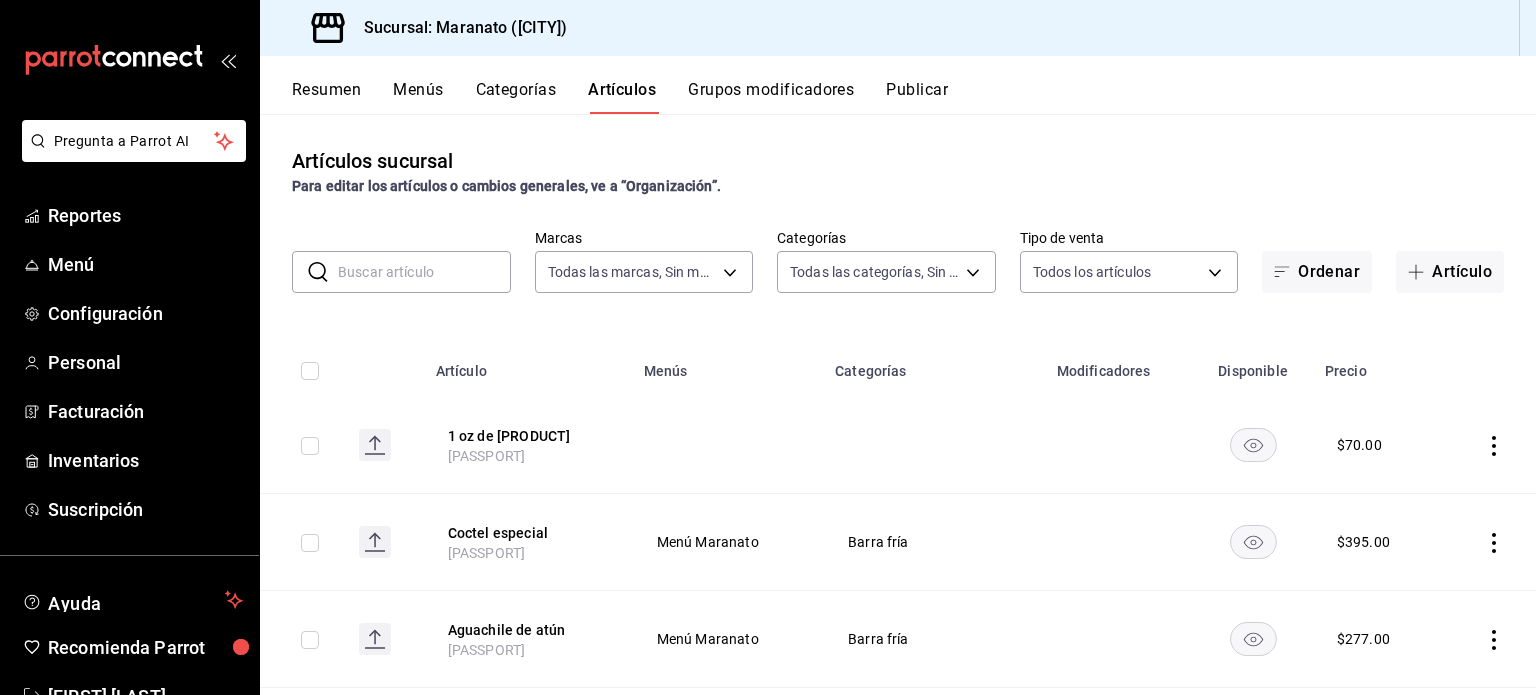 click 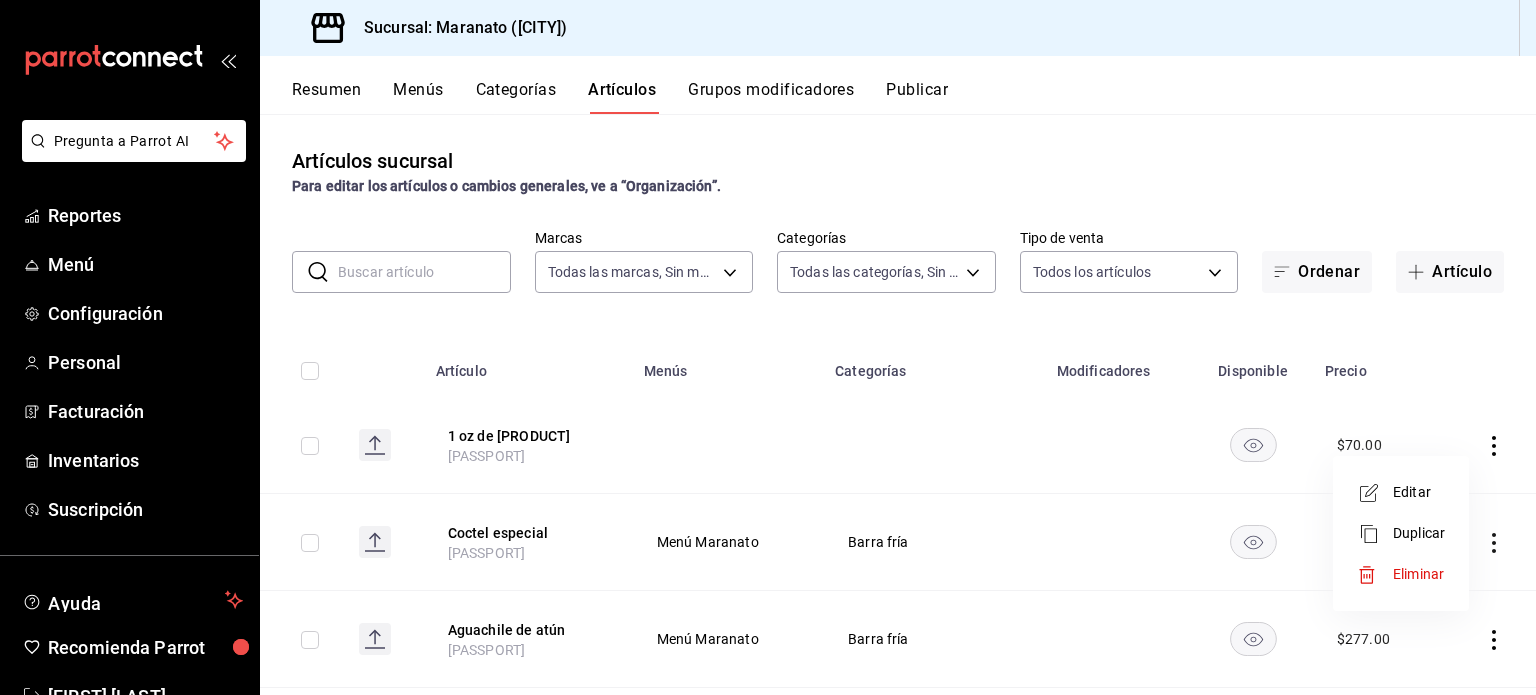 click 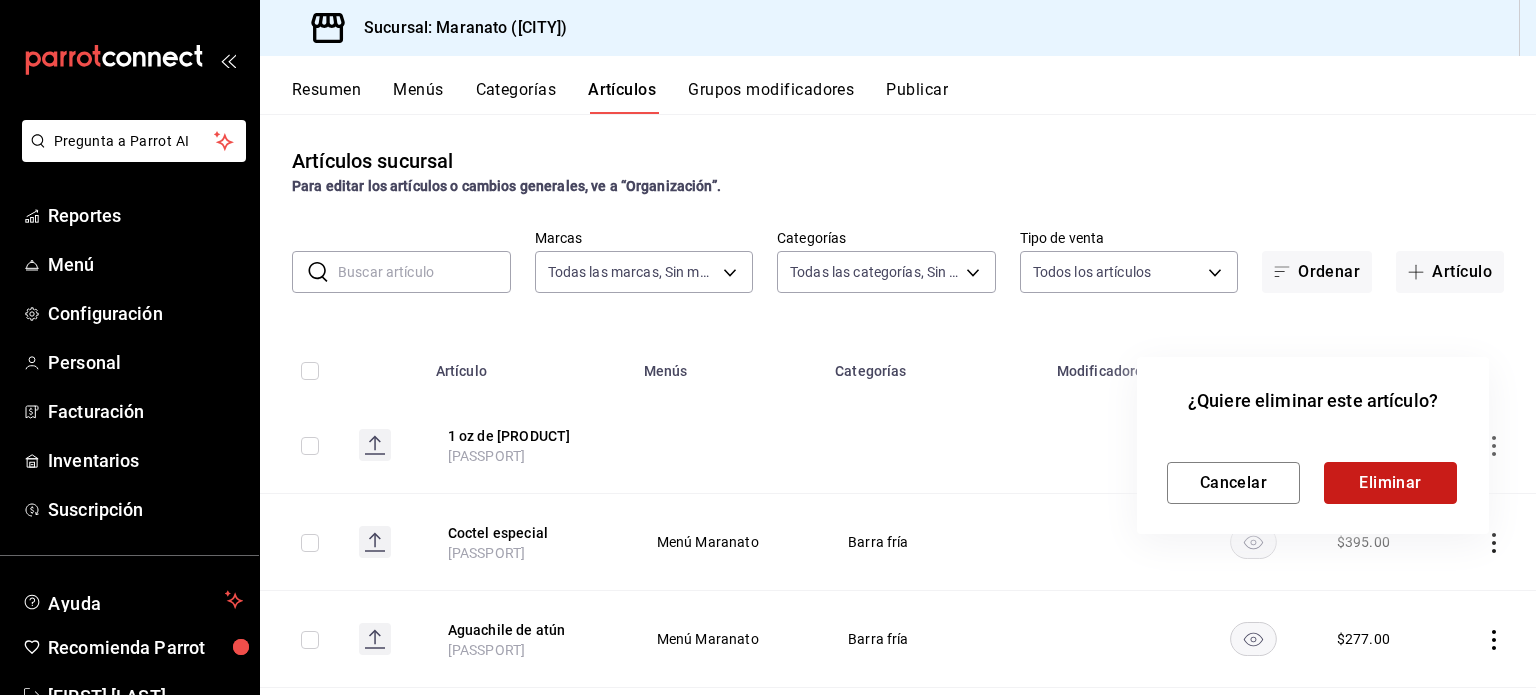 click on "Eliminar" at bounding box center (1390, 483) 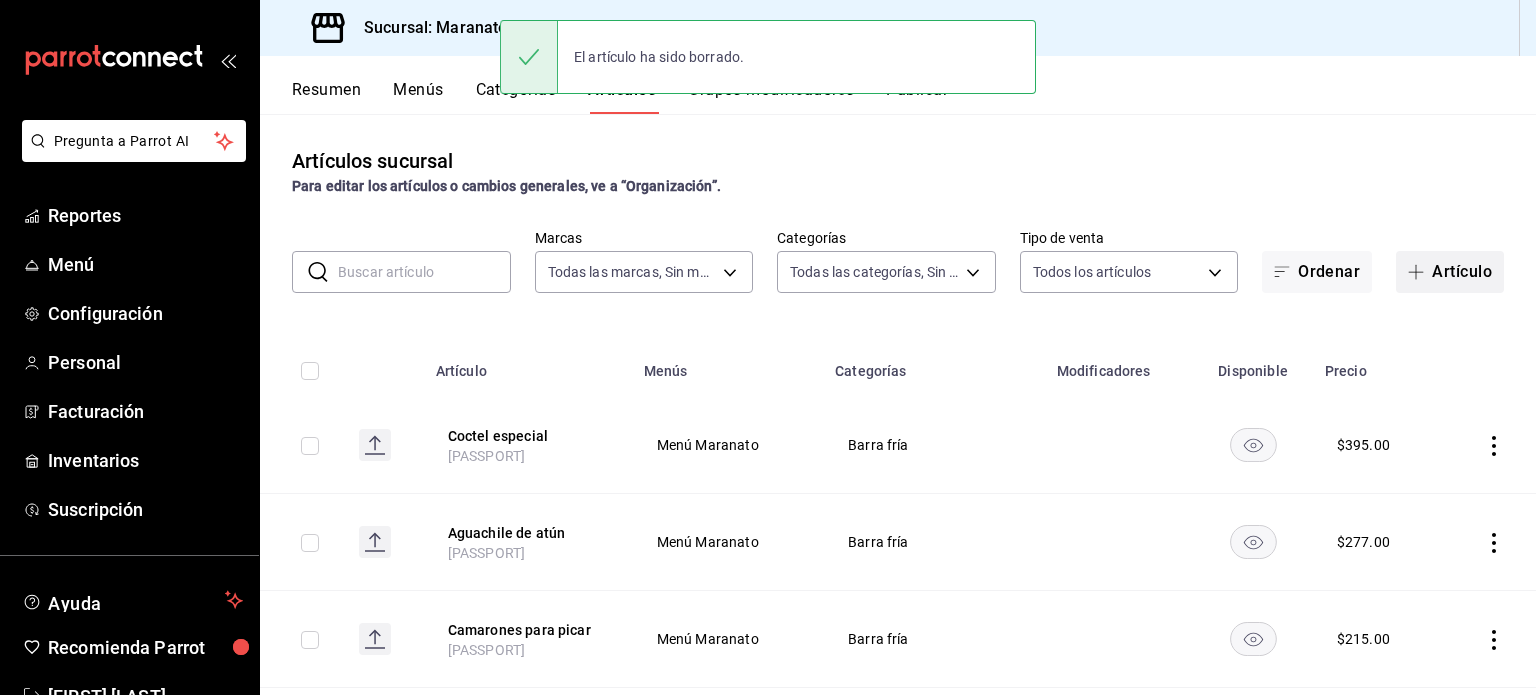 click 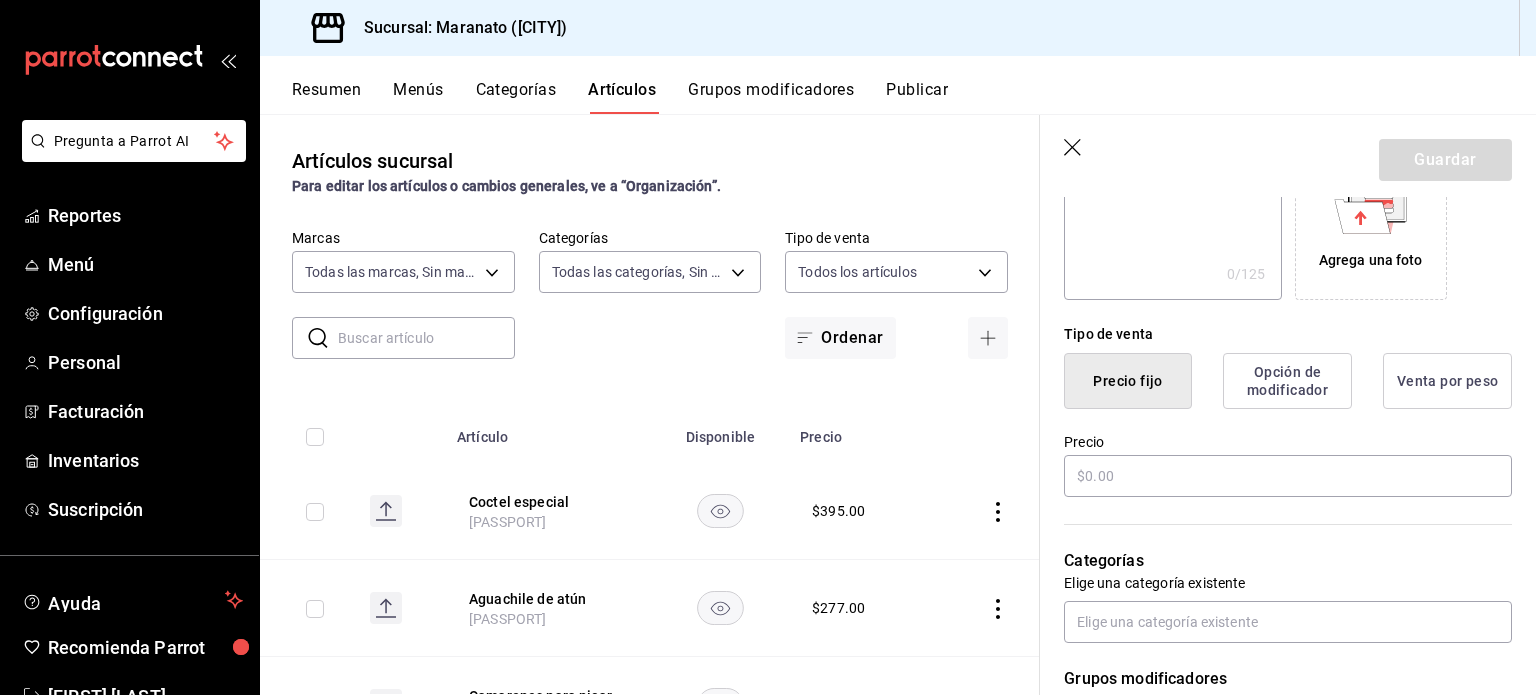 scroll, scrollTop: 416, scrollLeft: 0, axis: vertical 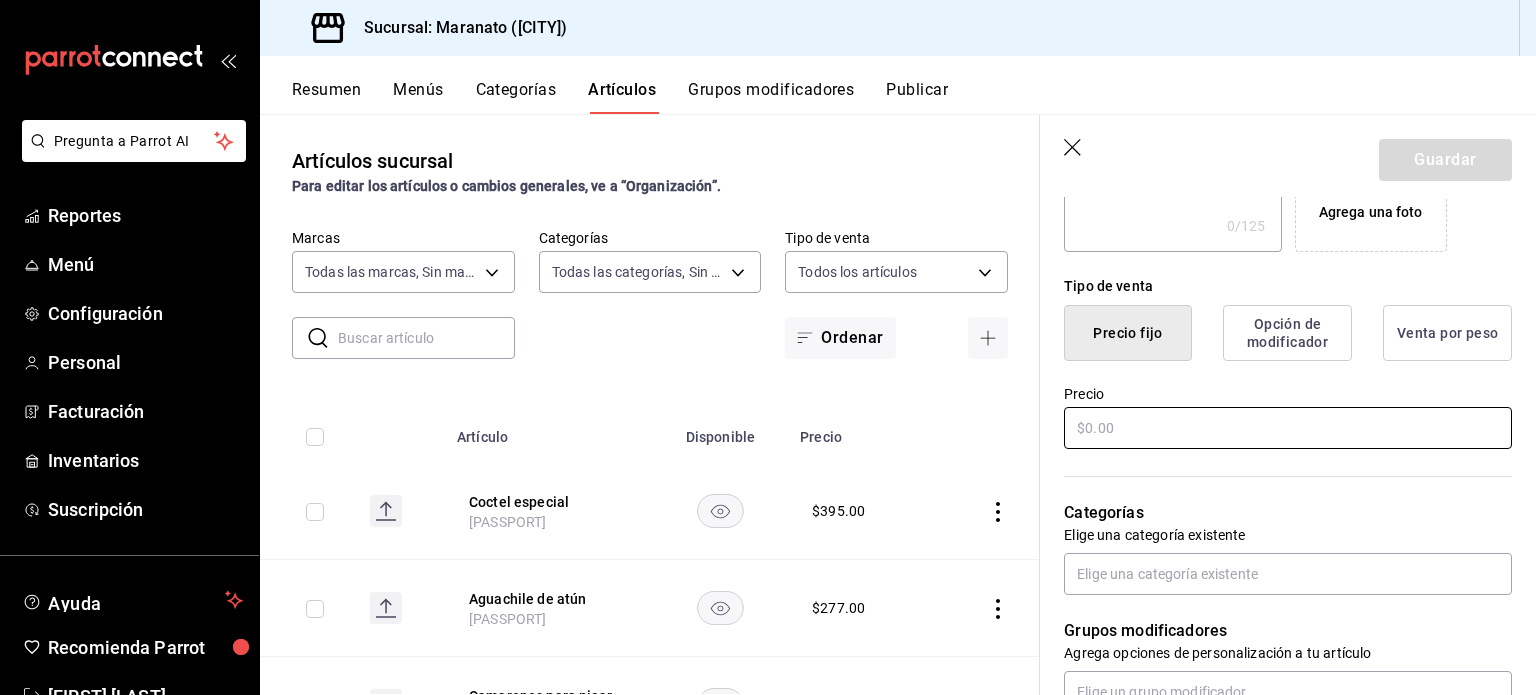 type on "1 oz de [PRODUCT]" 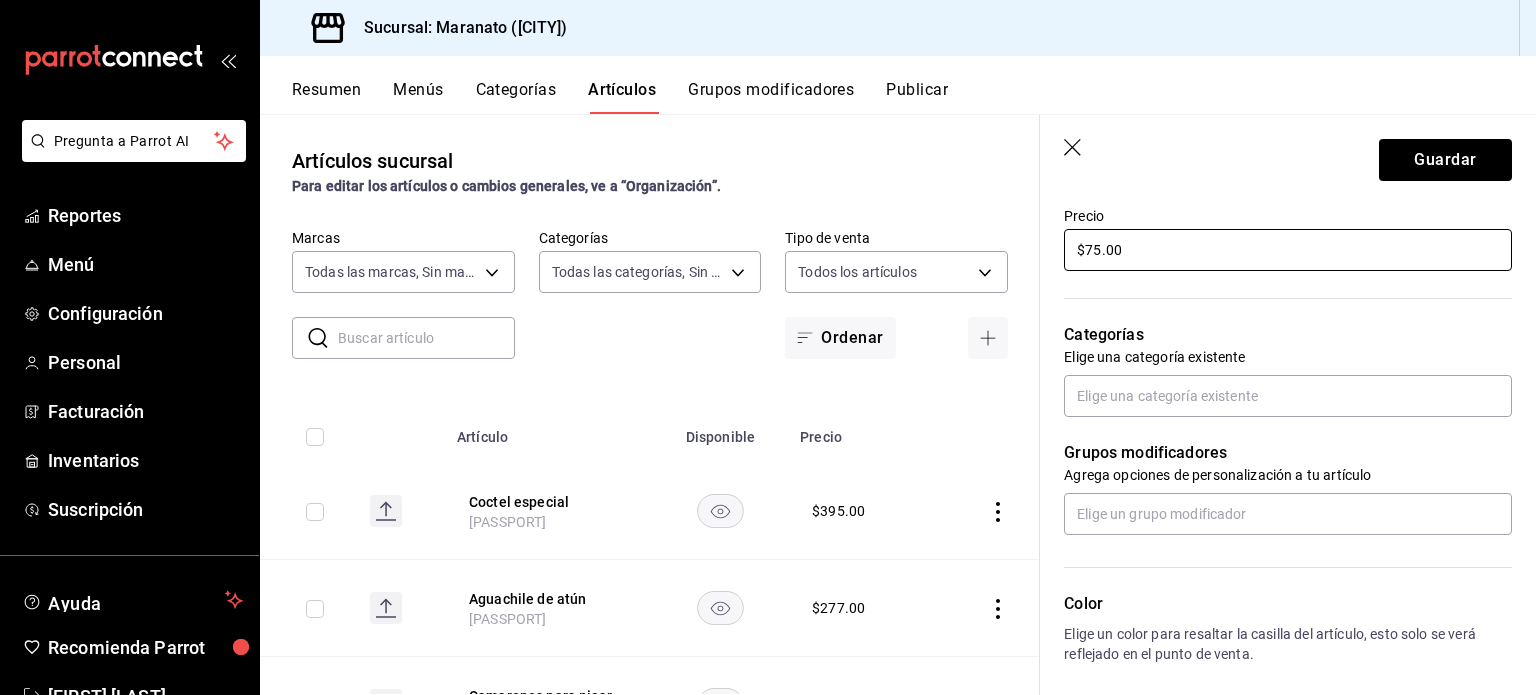 scroll, scrollTop: 595, scrollLeft: 0, axis: vertical 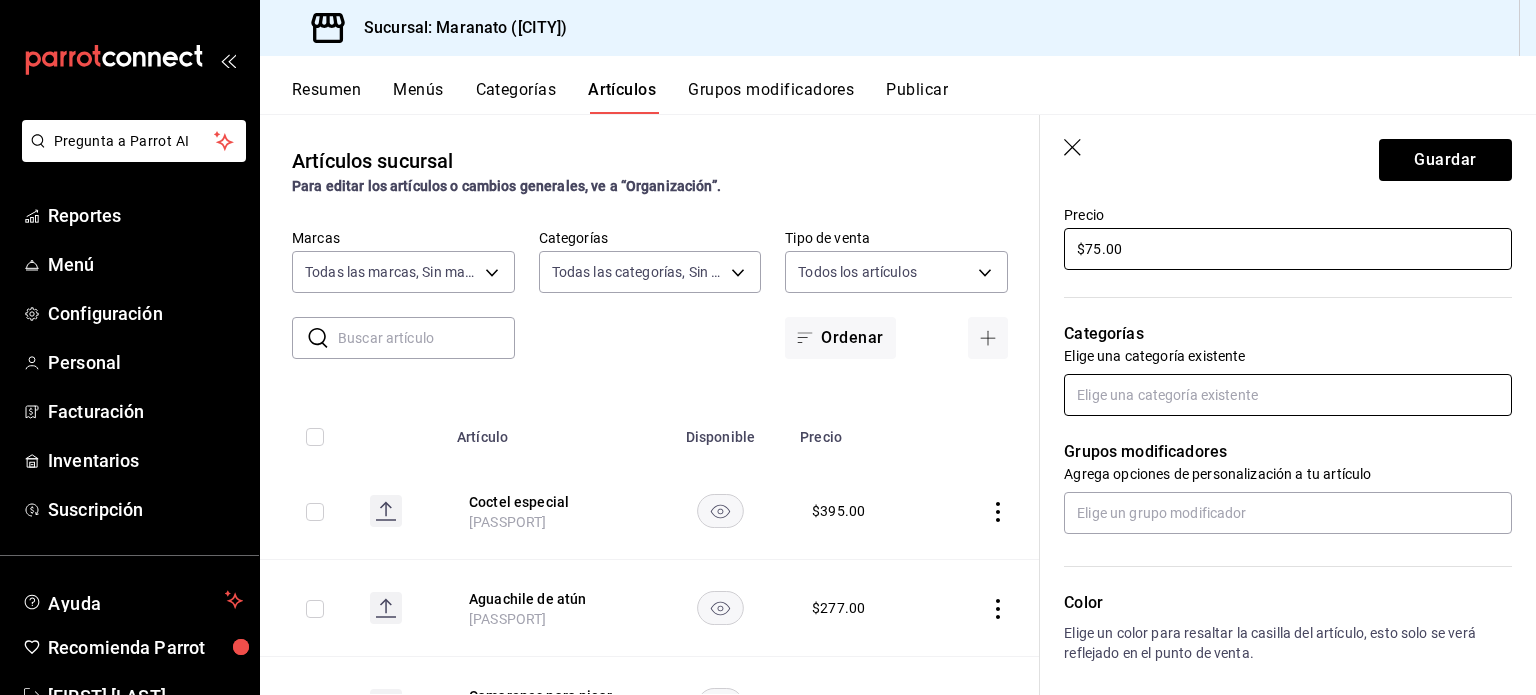 type on "$75.00" 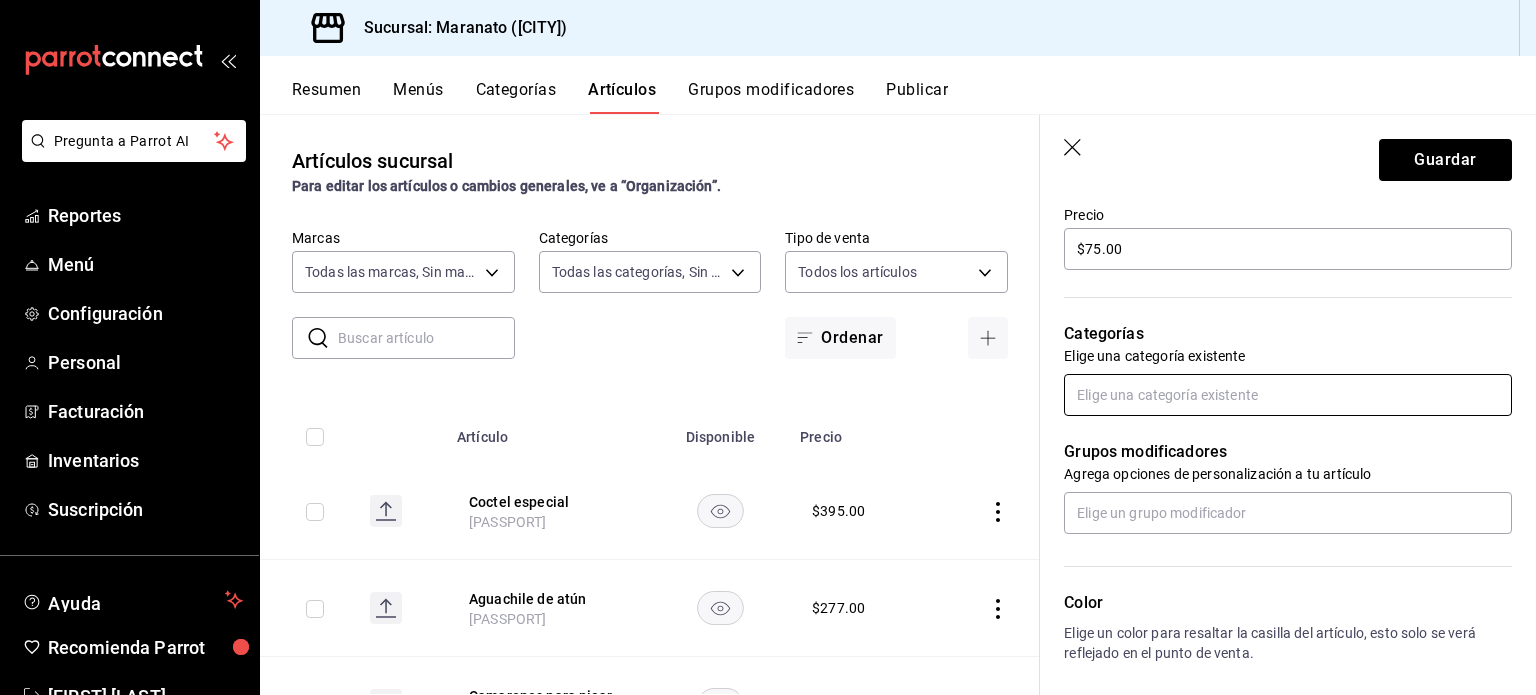 click at bounding box center [1288, 395] 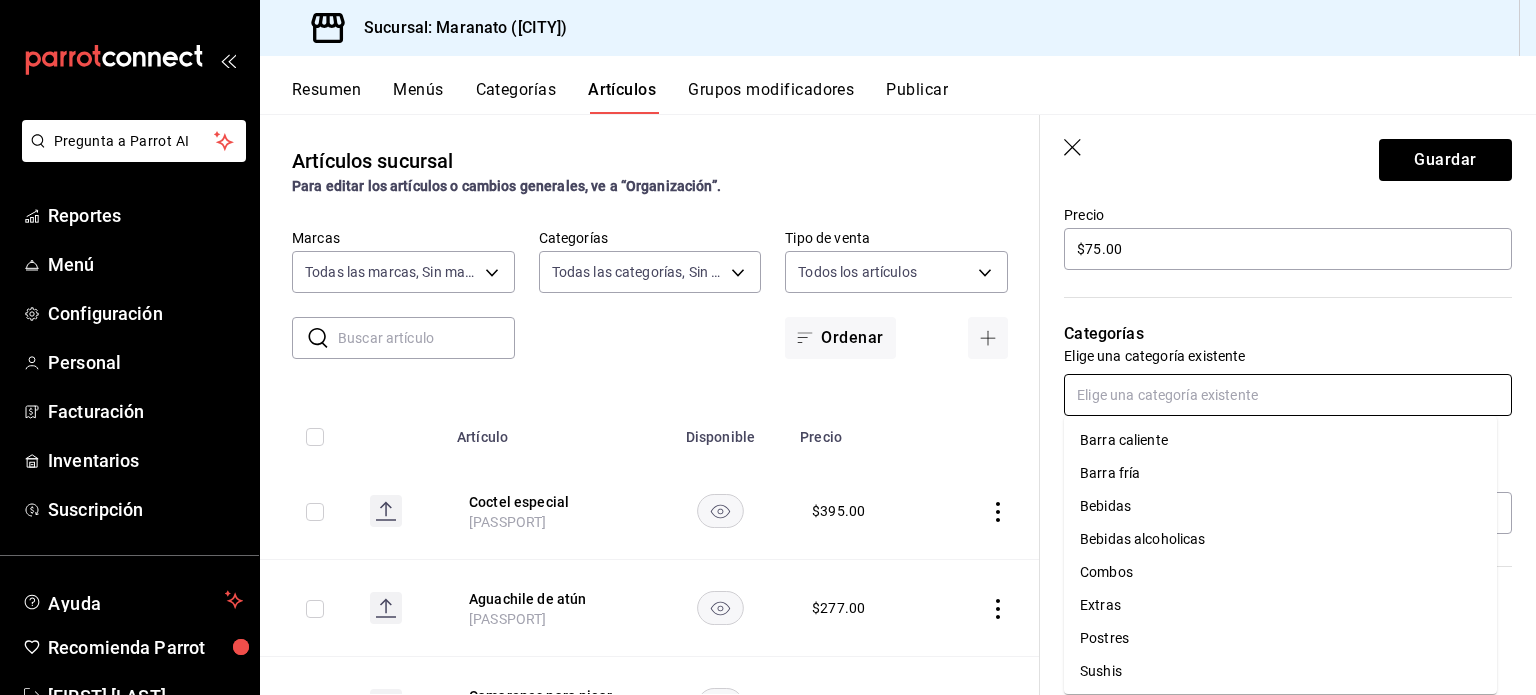 click on "Bebidas alcoholicas" at bounding box center [1280, 539] 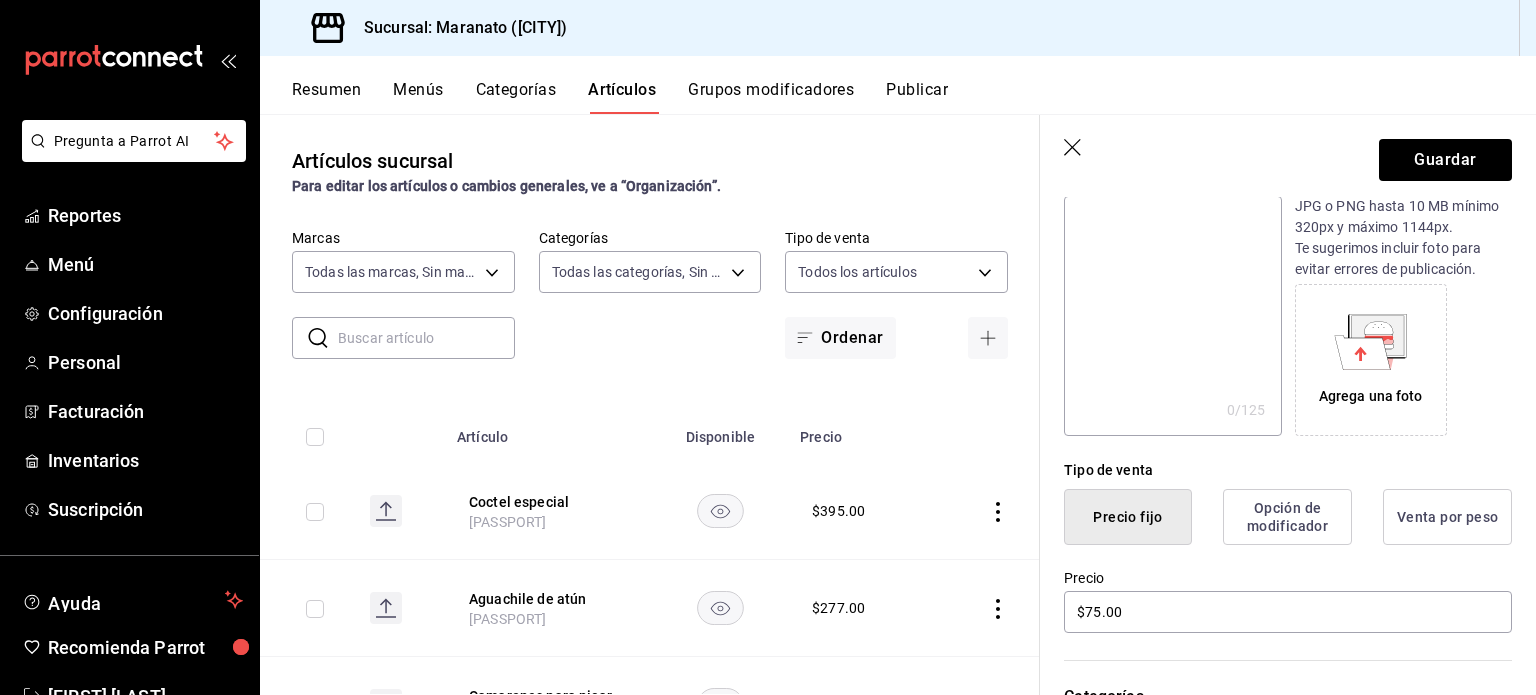 scroll, scrollTop: 0, scrollLeft: 0, axis: both 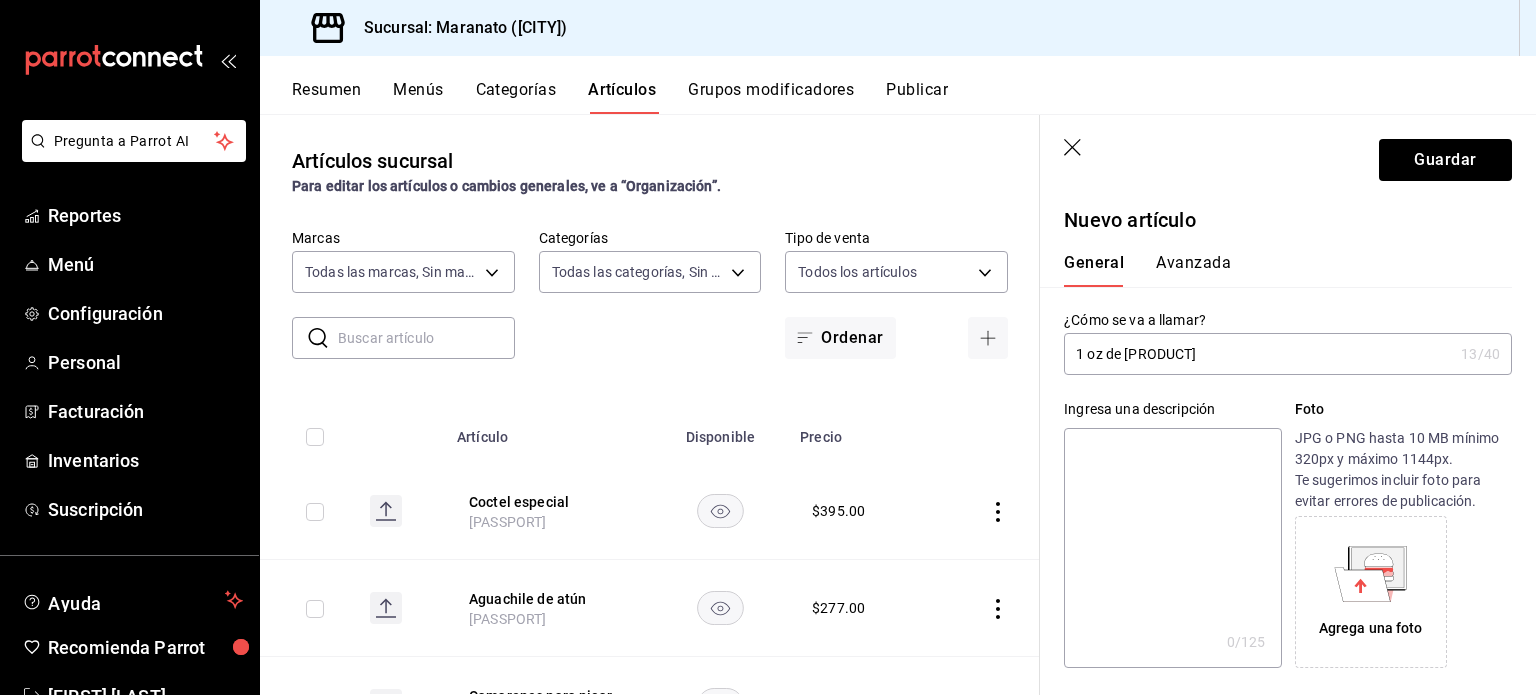 click on "1 oz de [PRODUCT]" at bounding box center [1258, 354] 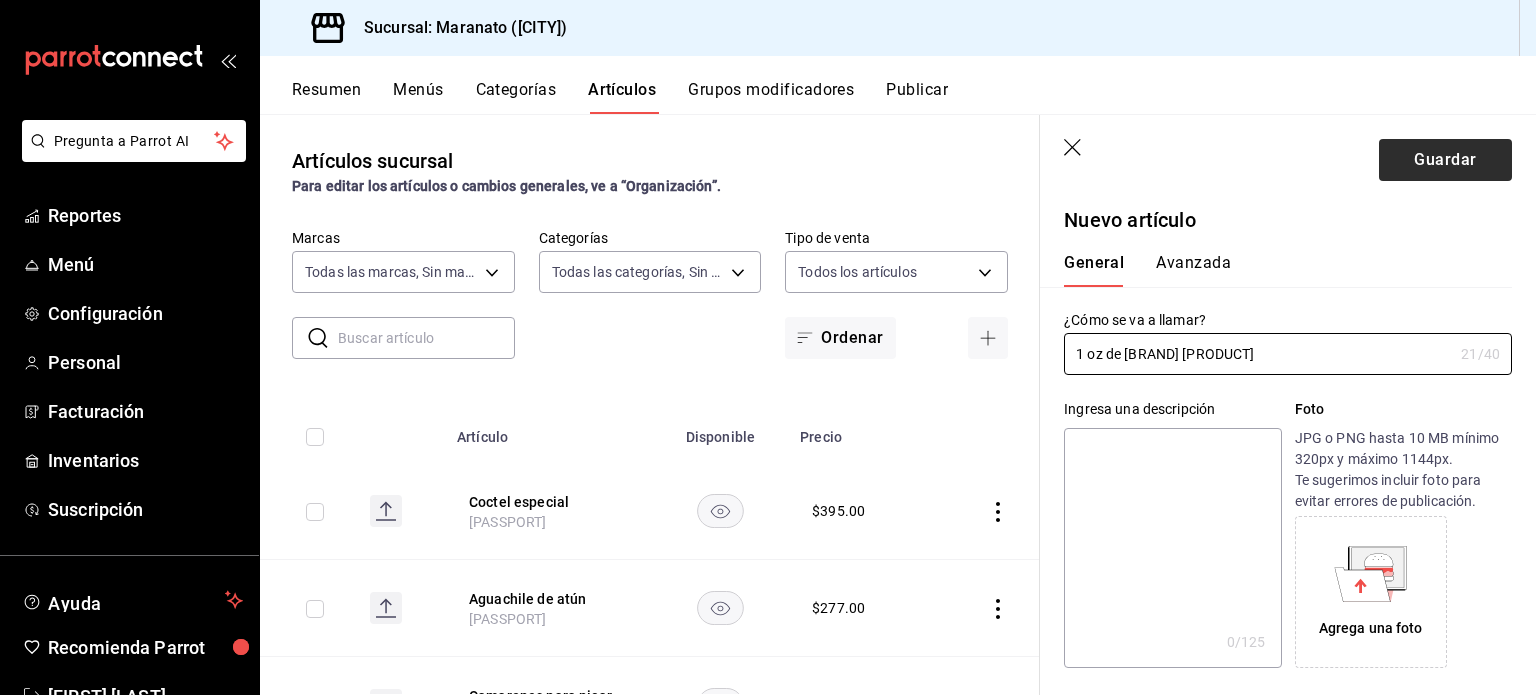 type on "1 oz de [BRAND] [PRODUCT]" 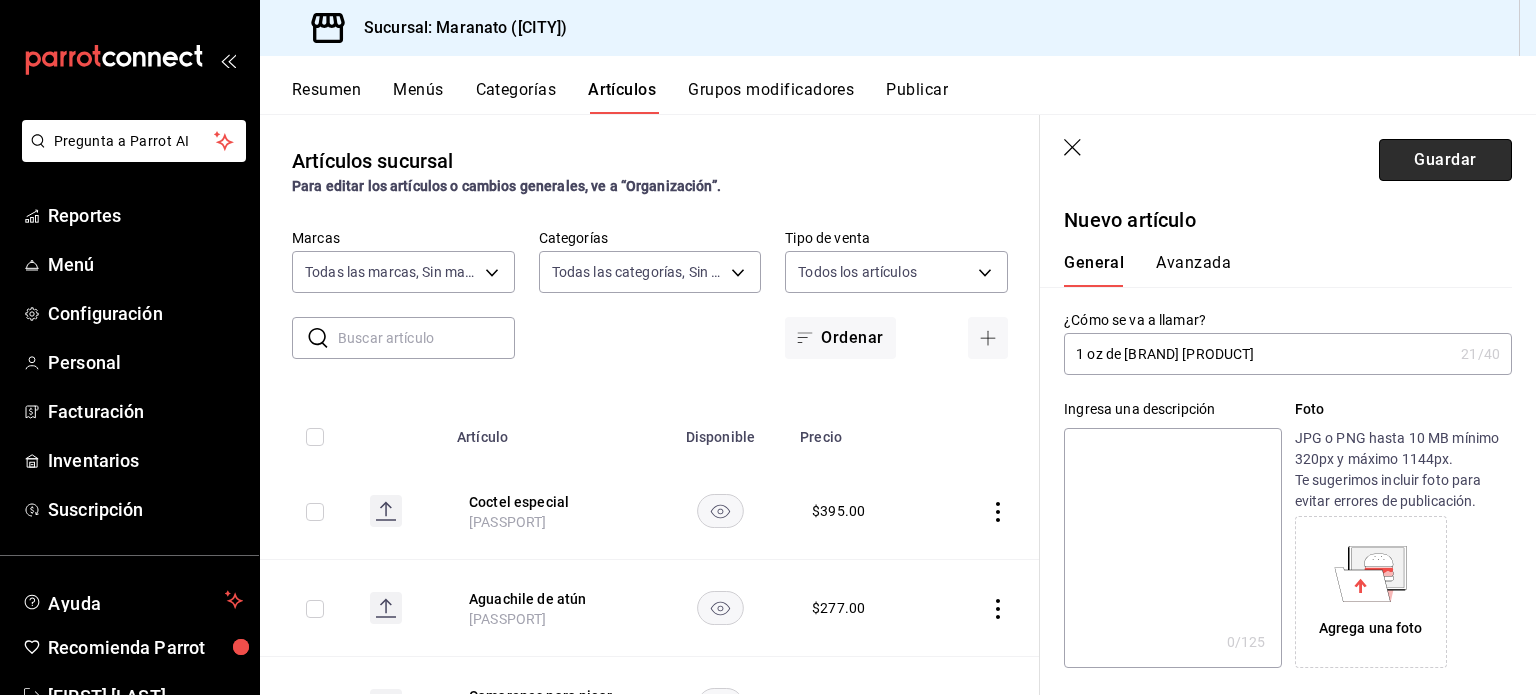click on "Guardar" at bounding box center [1445, 160] 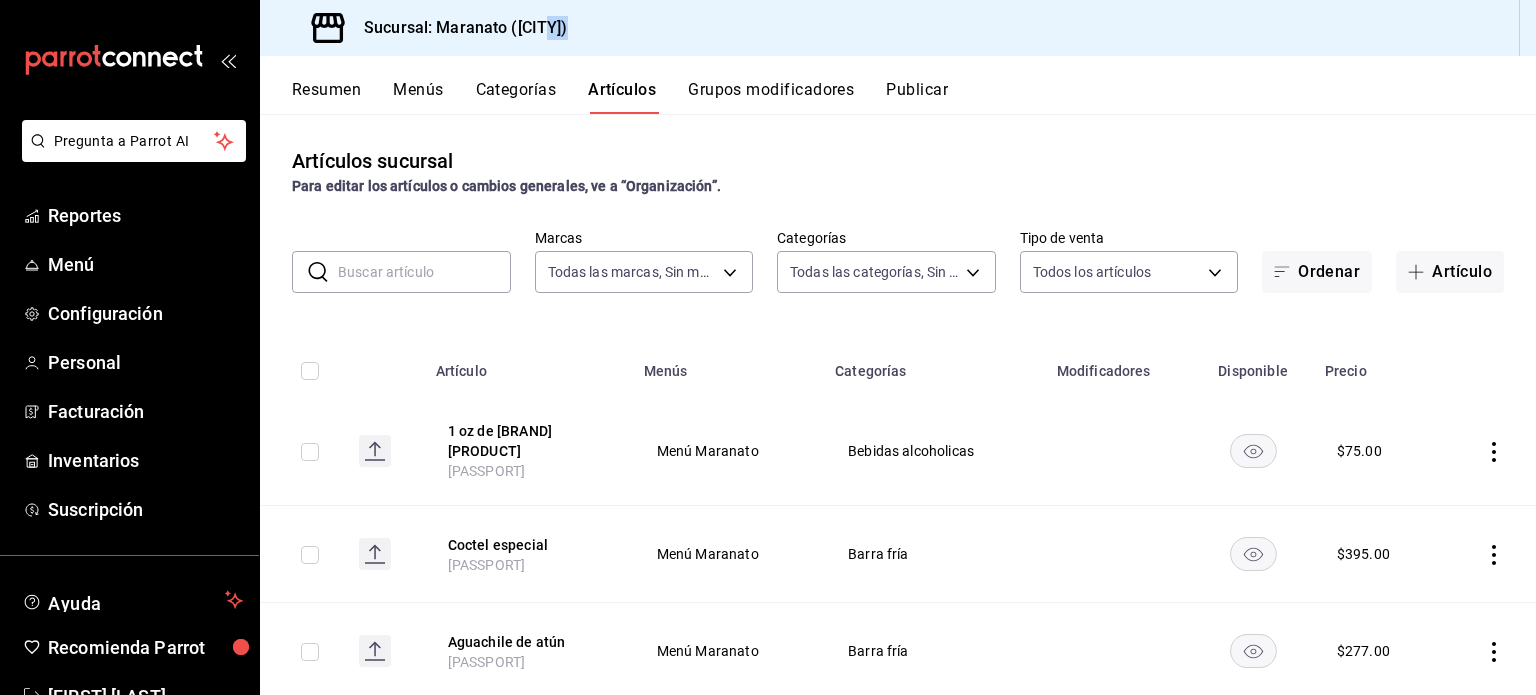 click on "Pregunta a Parrot AI Reportes   Menú   Configuración   Personal   Facturación   Inventarios   Suscripción   Ayuda Recomienda Parrot   [FIRST] [LAST]   Sugerir nueva función   Sucursal: Maranato ([CITY]) Resumen Menús Categorías Artículos Grupos modificadores Publicar Artículos sucursal Para editar los artículos o cambios generales, ve a “Organización”. ​ ​ Marcas Todas las marcas, Sin marca [UUID] Categorías Todas las categorías, Sin categoría [UUID],[UUID],[UUID],[UUID],[UUID],[UUID],[UUID],[UUID] Tipo de venta Todos los artículos ALL Ordenar Artículo Artículo Menús Categorías Modificadores Disponible Precio 1 oz de [BRAND] [PRODUCT] [PASSPORT] Menú Maranato Bebidas alcoholicas $ 75.00 Coctel especial Menú Maranato" at bounding box center [768, 347] 